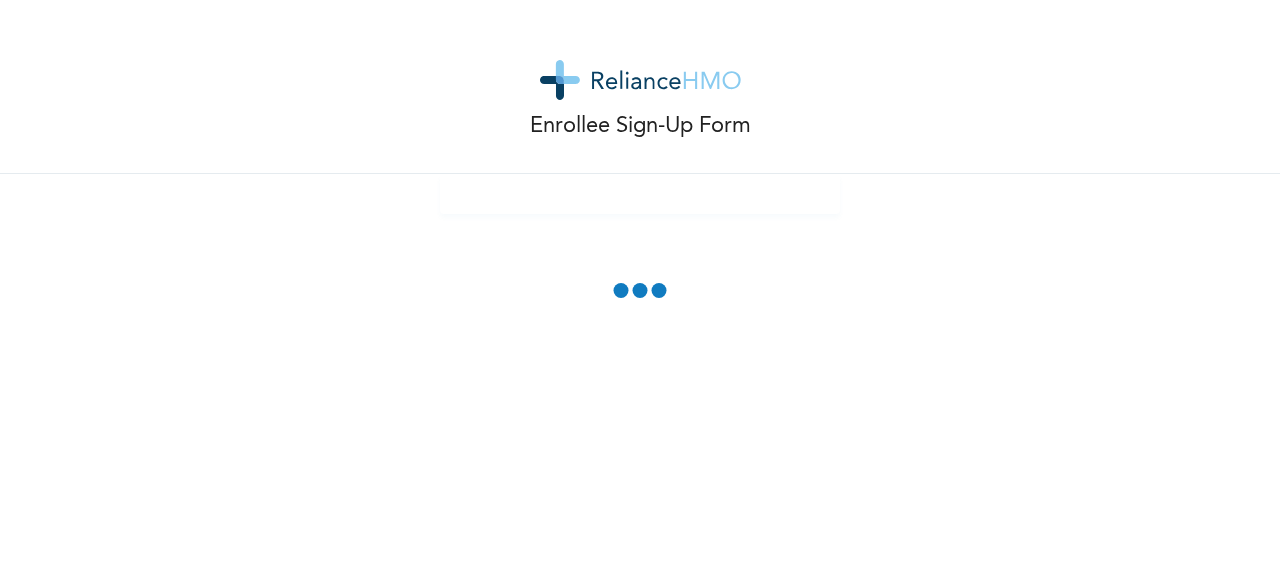 scroll, scrollTop: 0, scrollLeft: 0, axis: both 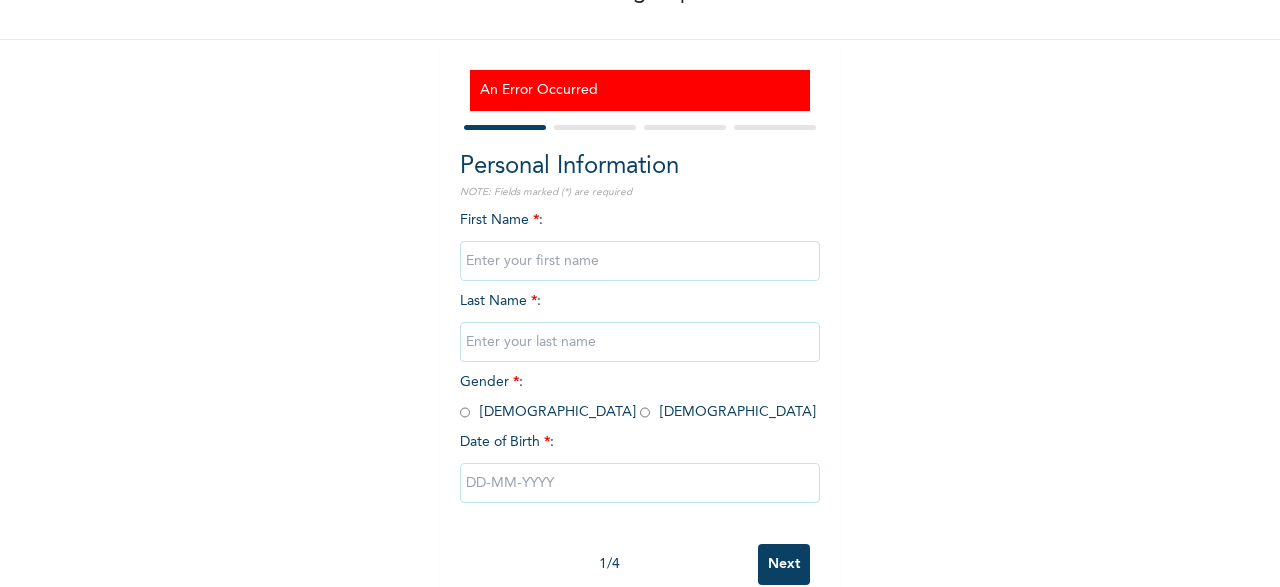 click at bounding box center [640, 261] 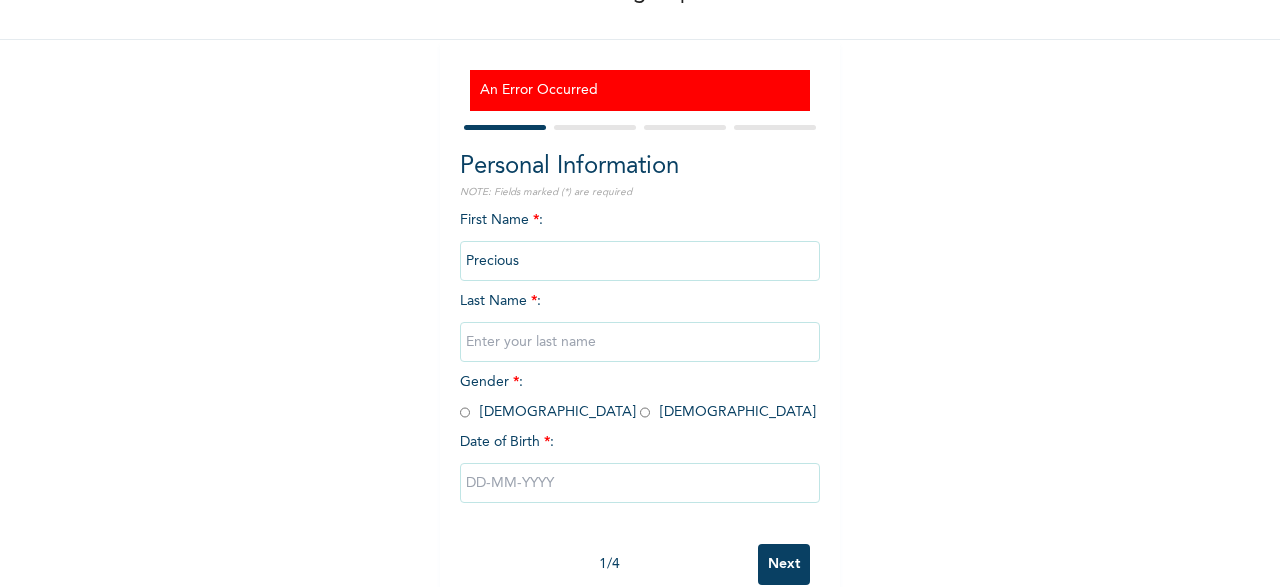 type on "Precious" 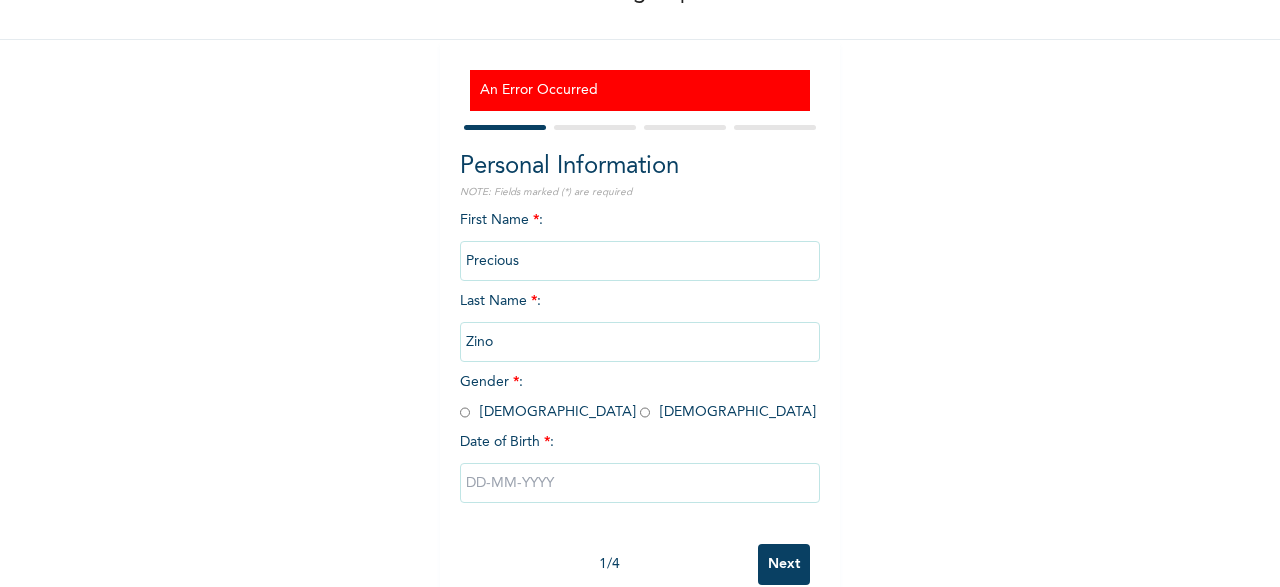 type on "Zino" 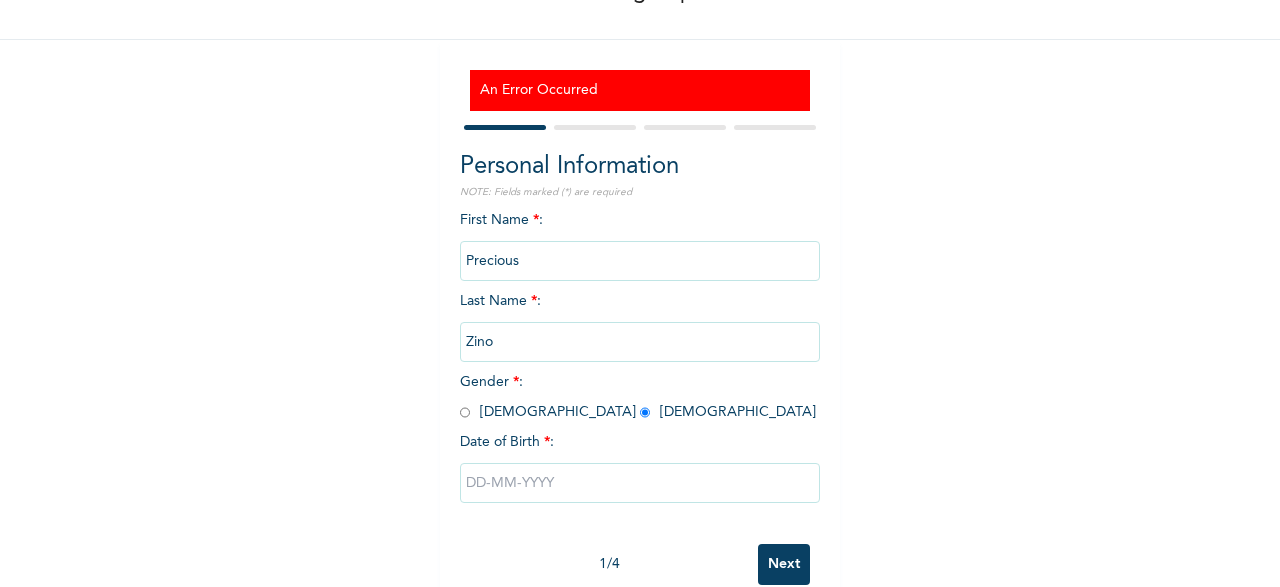 radio on "true" 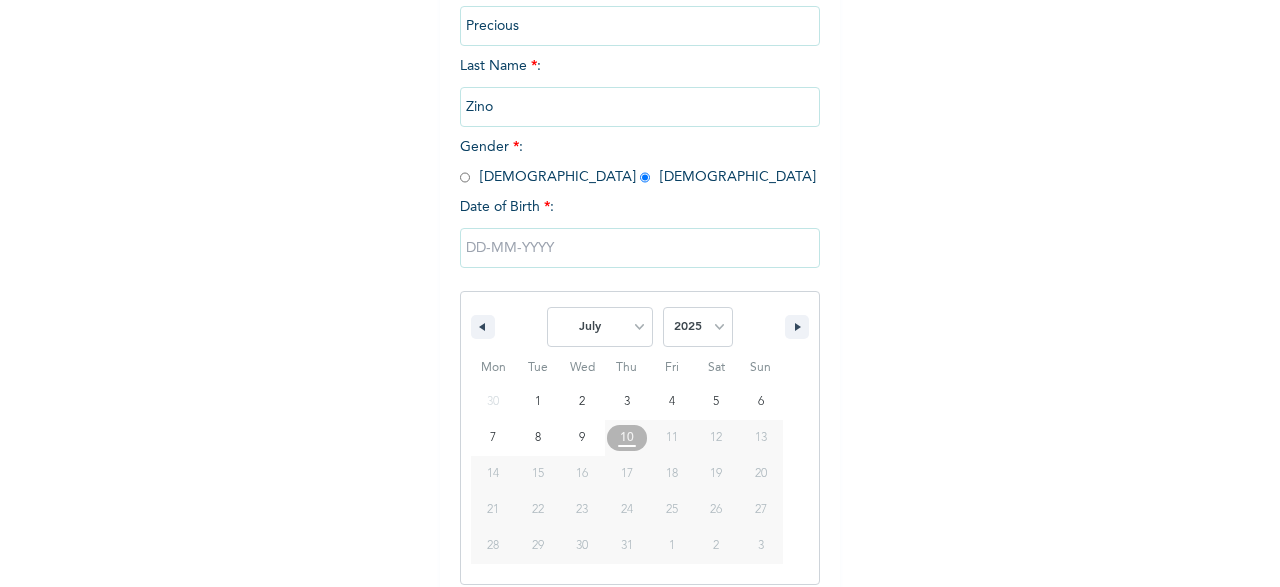 scroll, scrollTop: 471, scrollLeft: 0, axis: vertical 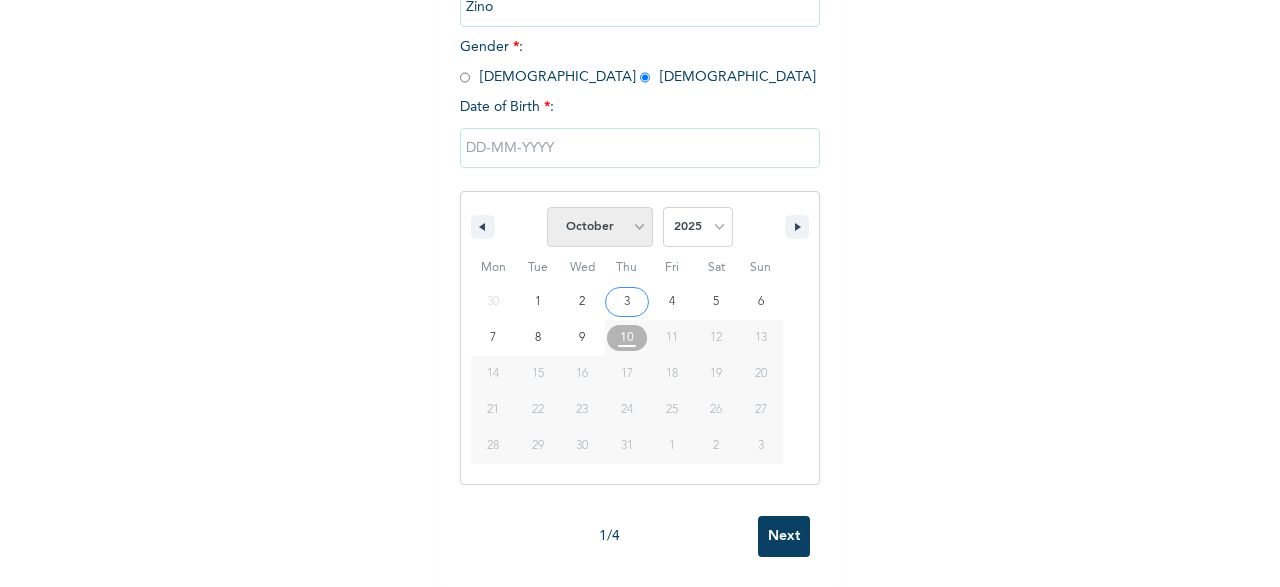 click on "October" at bounding box center (0, 0) 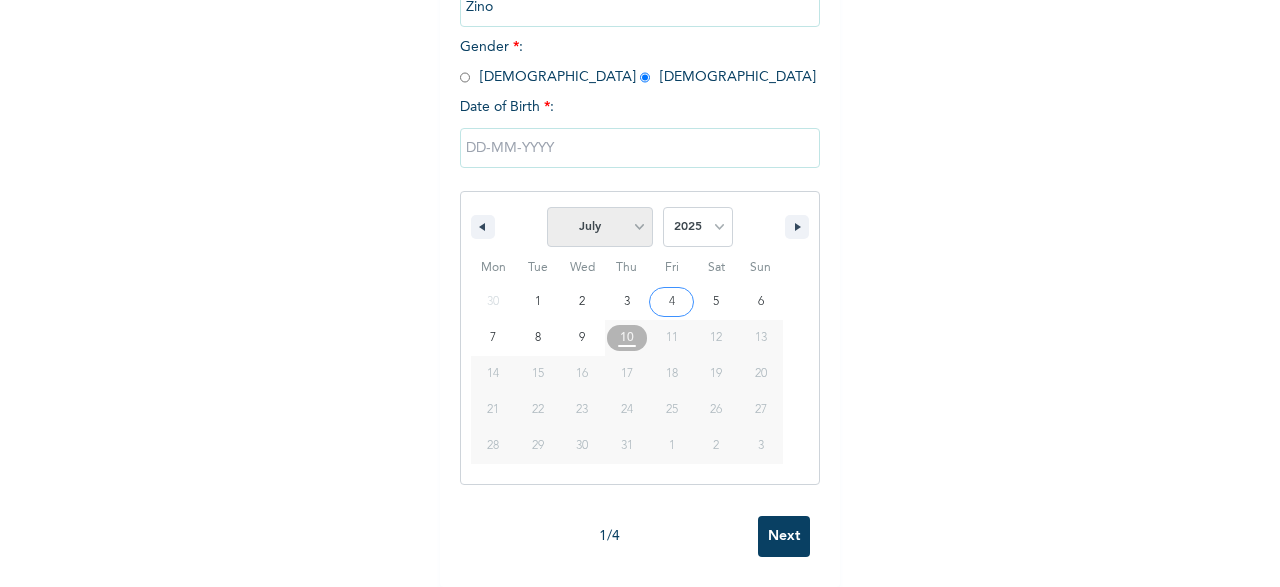 click on "January February March April May June July August September October November December" at bounding box center [600, 227] 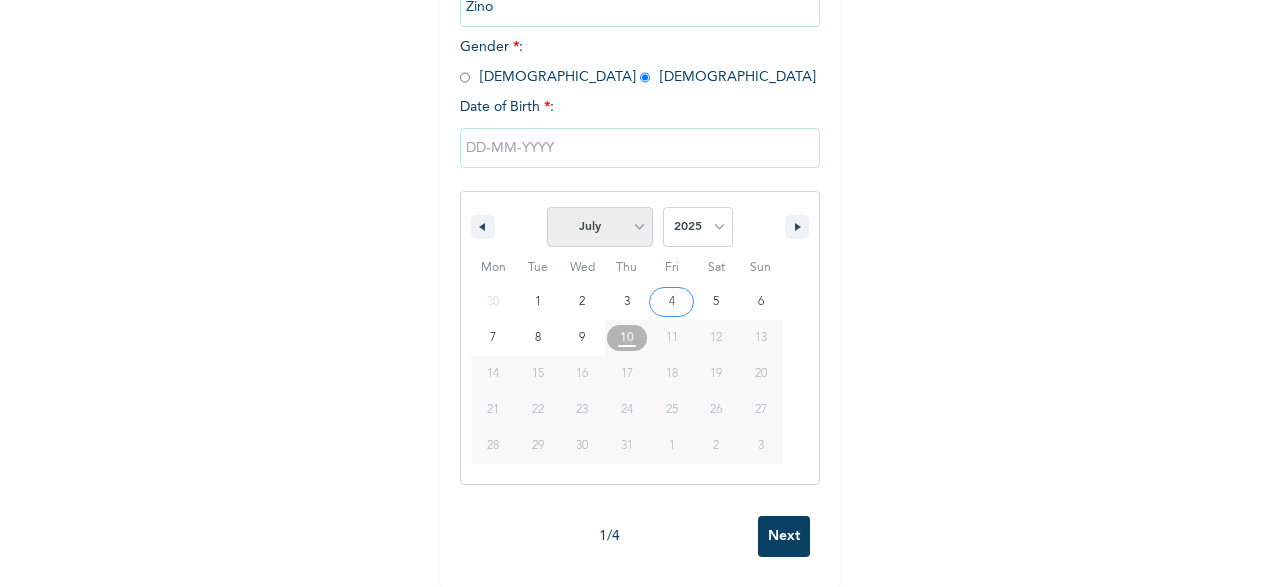 click on "2025 2024 2023 2022 2021 2020 2019 2018 2017 2016 2015 2014 2013 2012 2011 2010 2009 2008 2007 2006 2005 2004 2003 2002 2001 2000 1999 1998 1997 1996 1995 1994 1993 1992 1991 1990 1989 1988 1987 1986 1985 1984 1983 1982 1981 1980 1979 1978 1977 1976 1975 1974 1973 1972 1971 1970 1969 1968 1967 1966 1965 1964 1963 1962 1961 1960 1959 1958 1957 1956 1955 1954 1953 1952 1951 1950 1949 1948 1947 1946 1945 1944 1943 1942 1941 1940 1939 1938 1937 1936 1935 1934 1933 1932 1931 1930 1929 1928 1927 1926 1925 1924 1923 1922 1921 1920 1919 1918 1917 1916 1915 1914 1913 1912 1911 1910 1909 1908 1907 1906 1905" at bounding box center (698, 227) 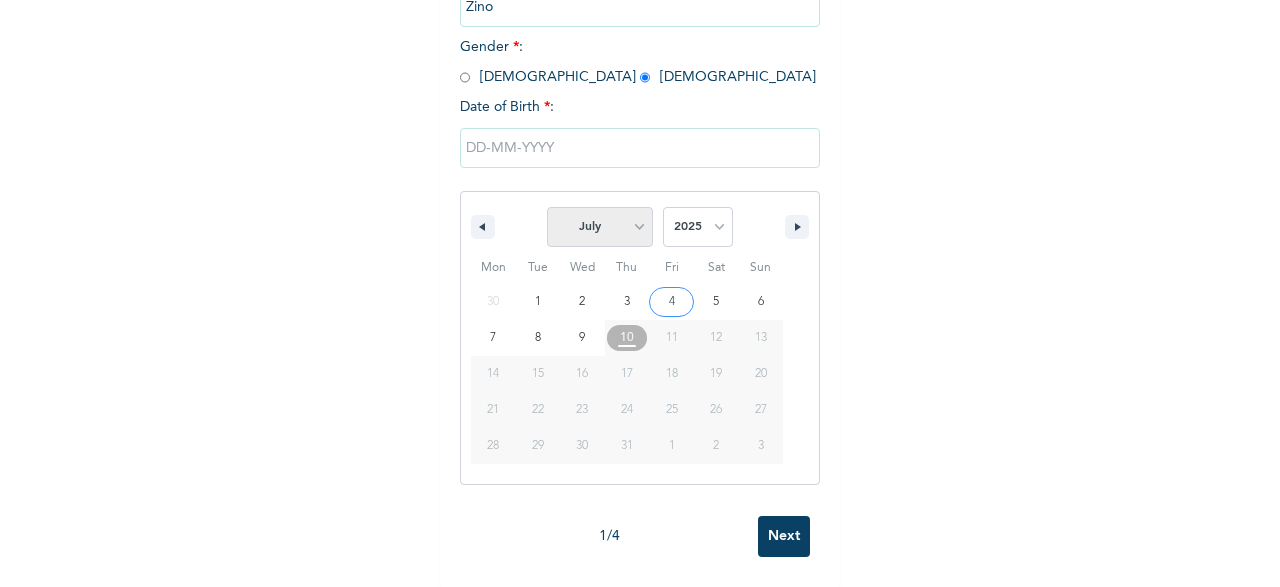 select on "2000" 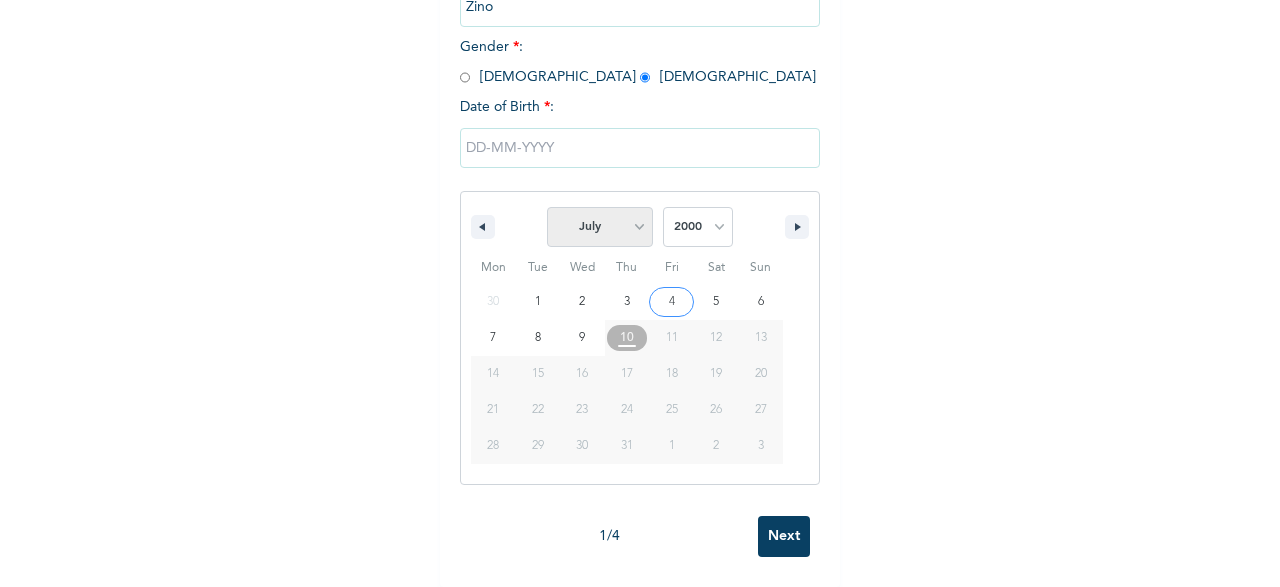 click on "2000" at bounding box center [0, 0] 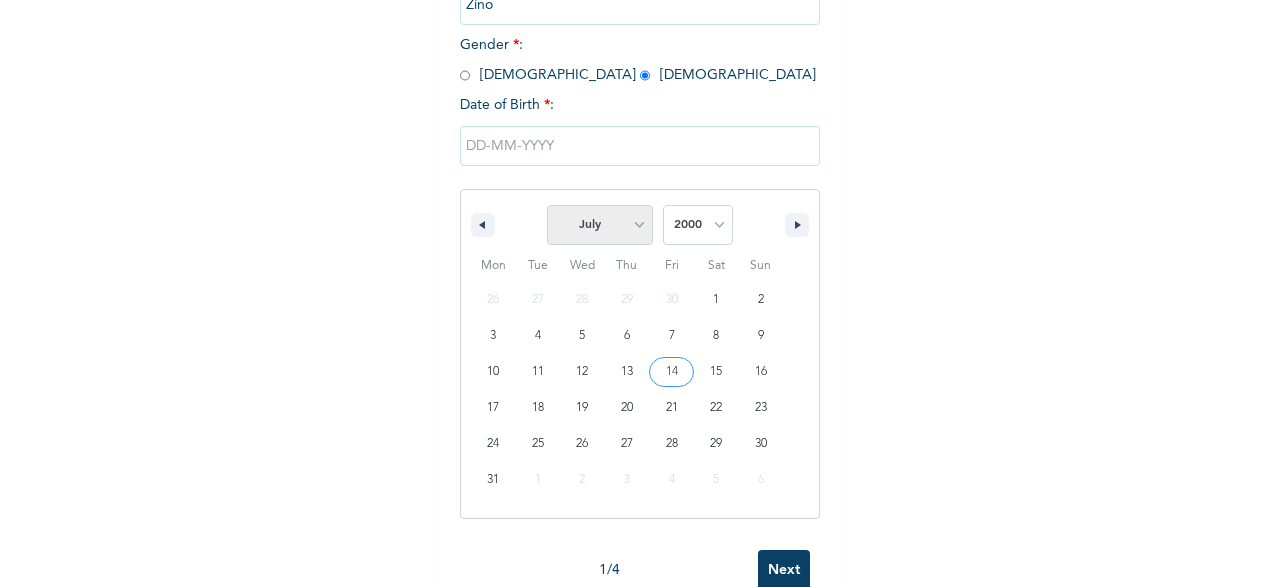 click on "January February March April May June July August September October November December" at bounding box center (600, 225) 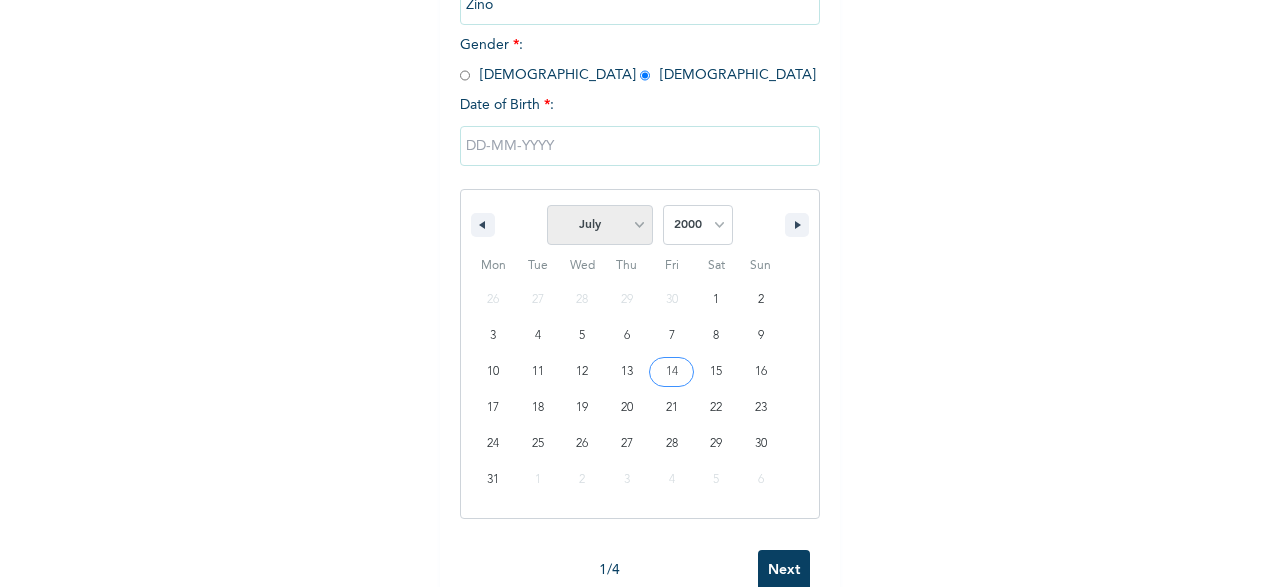 select on "9" 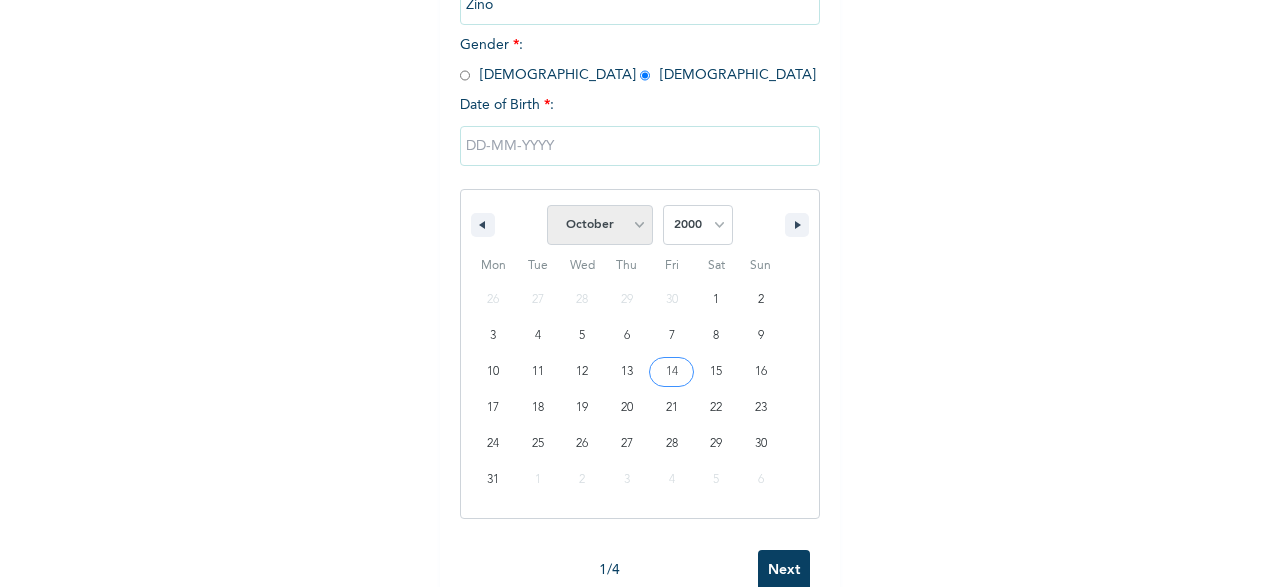 click on "October" at bounding box center (0, 0) 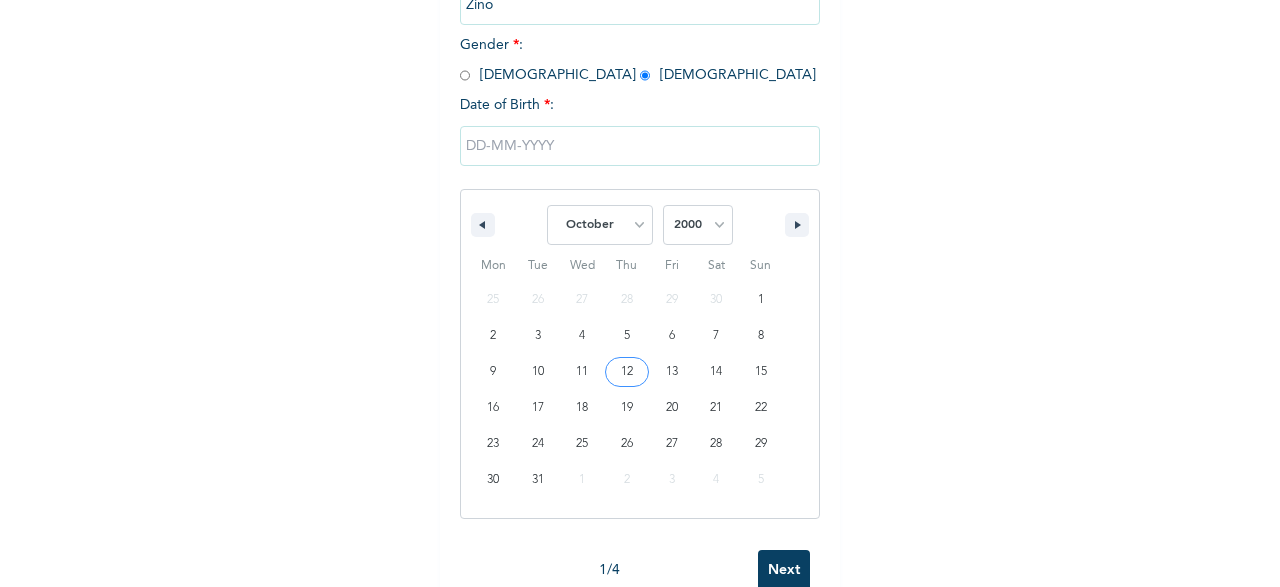 type on "[DATE]" 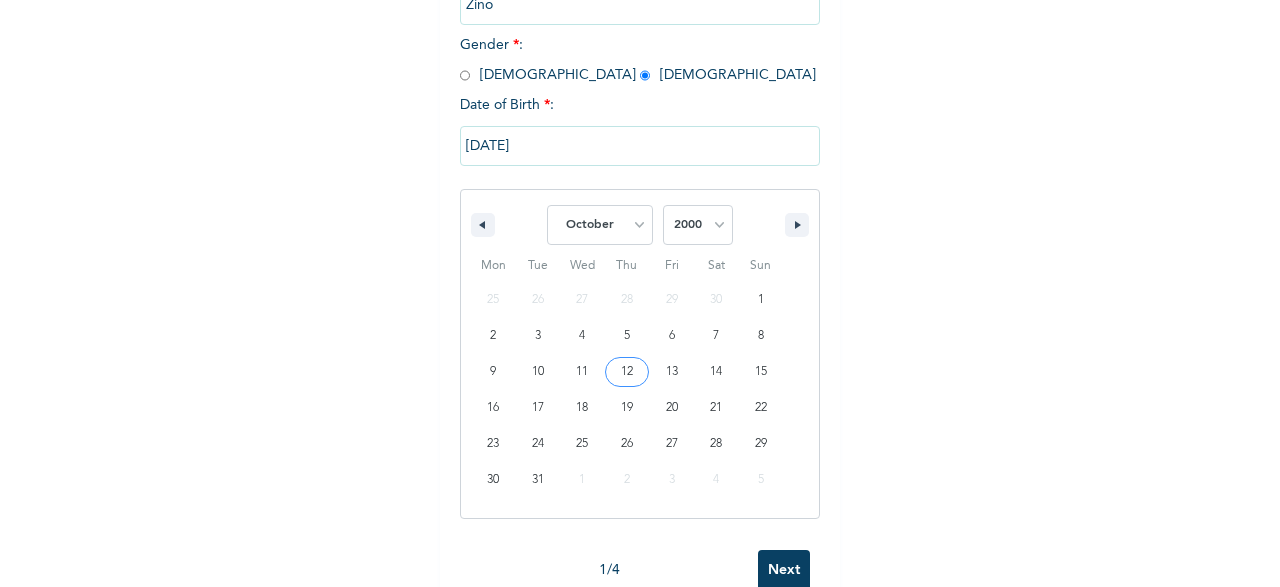 scroll, scrollTop: 163, scrollLeft: 0, axis: vertical 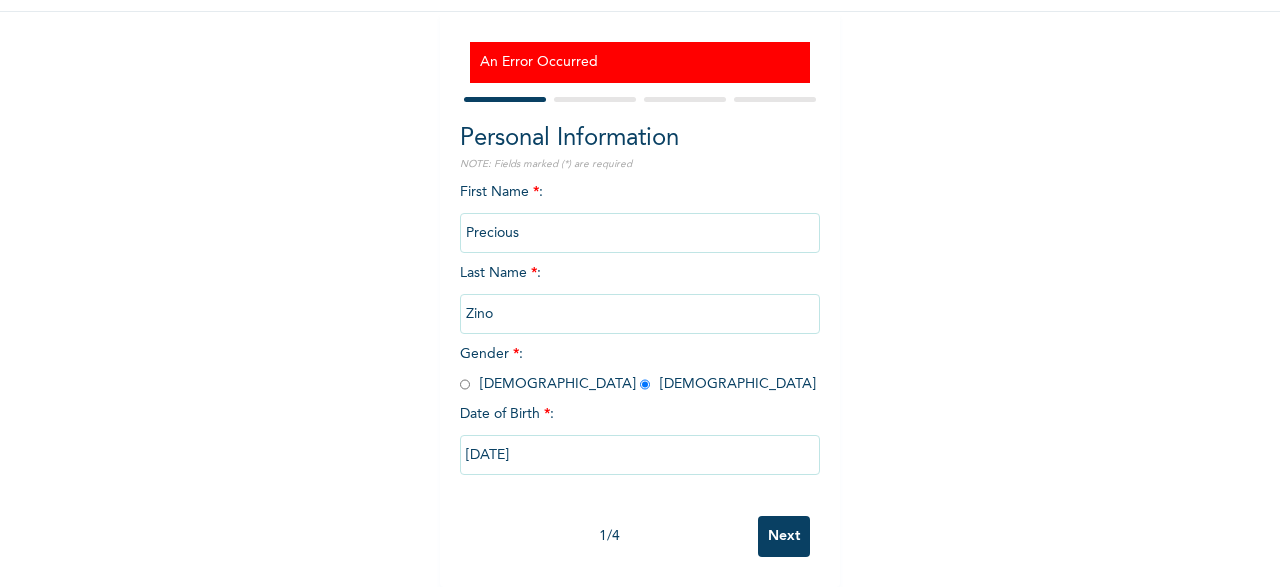 click on "Next" at bounding box center [784, 536] 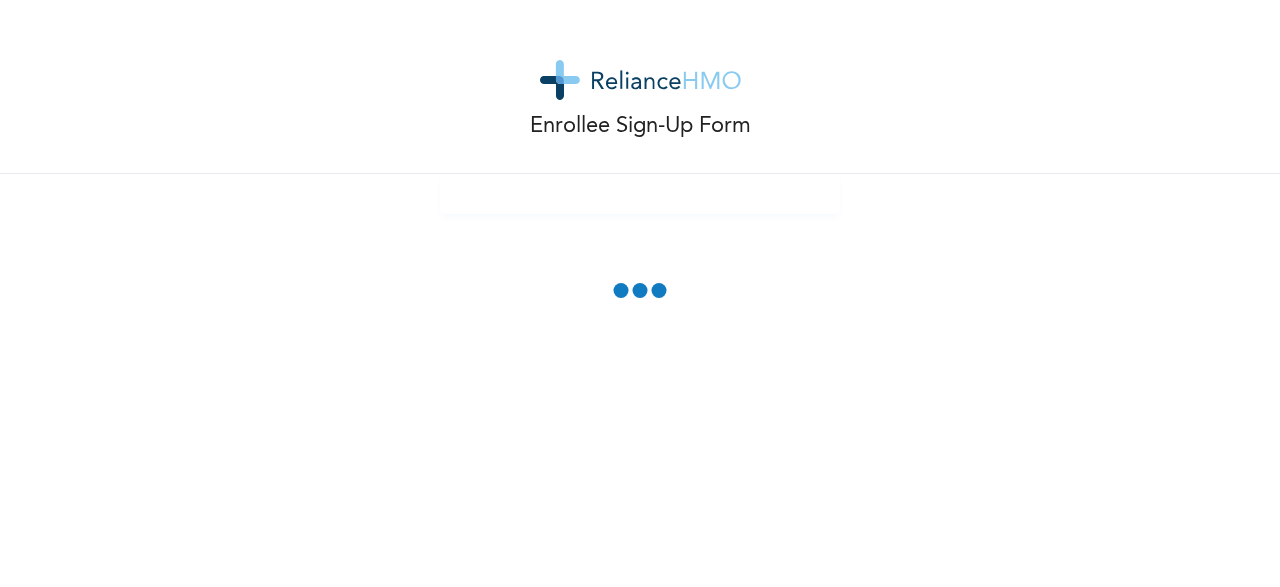 scroll, scrollTop: 0, scrollLeft: 0, axis: both 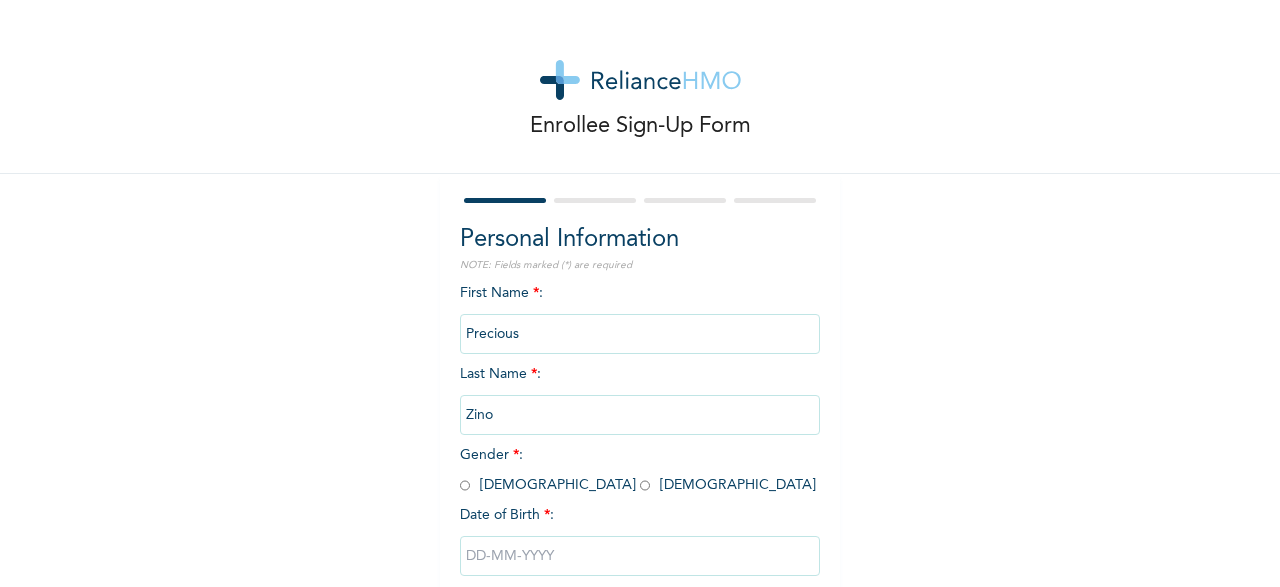 click at bounding box center (645, 485) 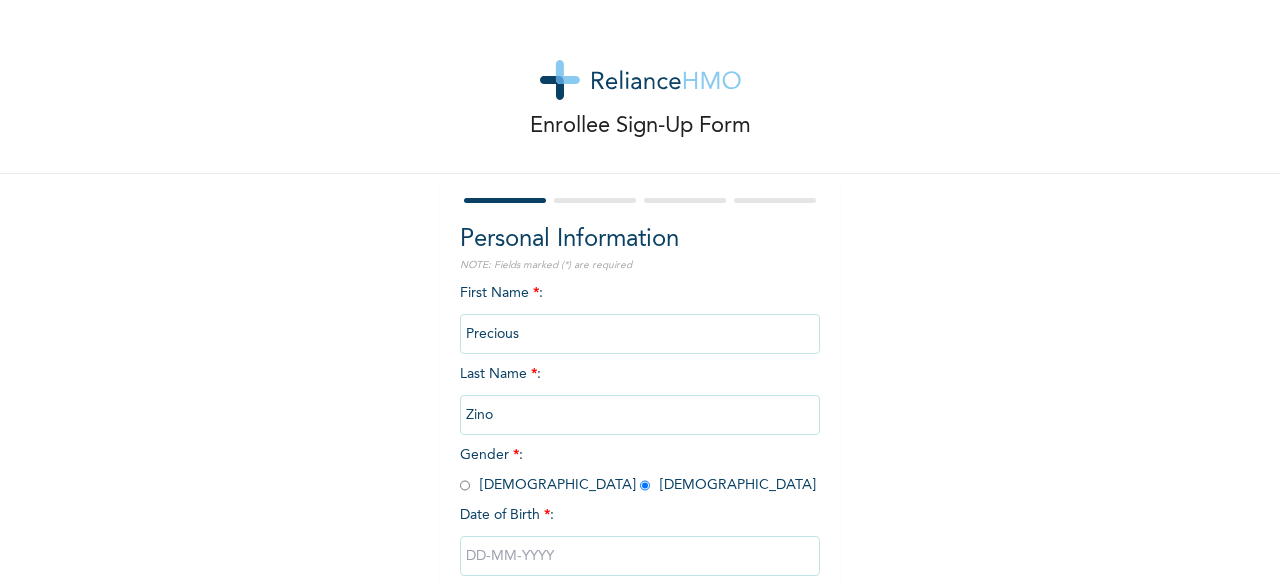radio on "true" 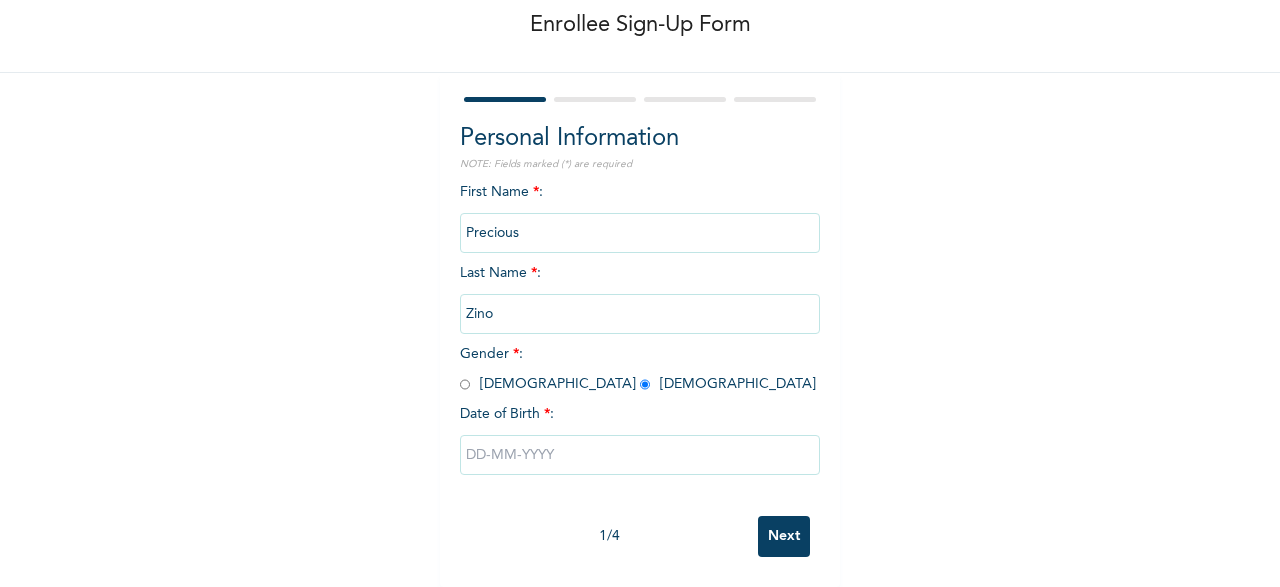 click at bounding box center [640, 455] 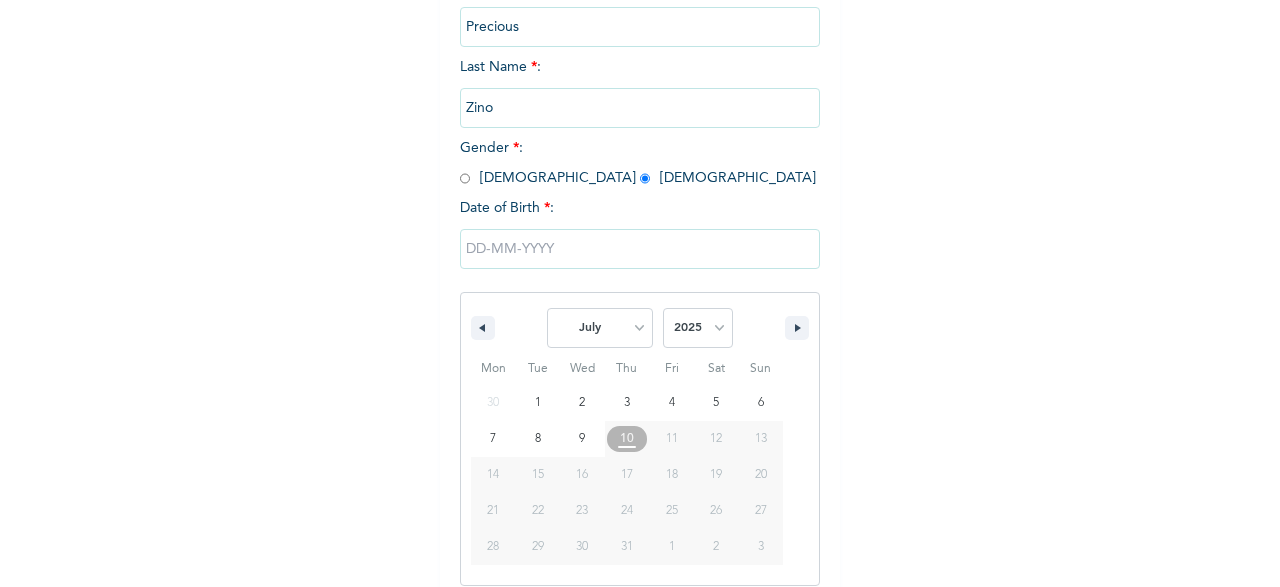 scroll, scrollTop: 307, scrollLeft: 0, axis: vertical 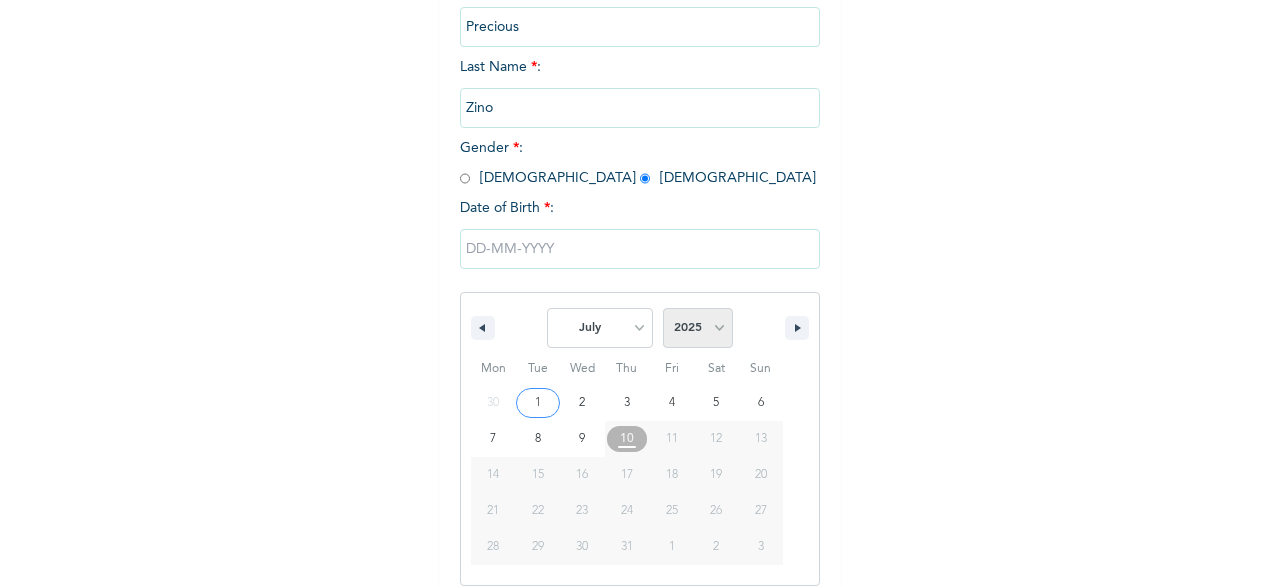 click on "2025 2024 2023 2022 2021 2020 2019 2018 2017 2016 2015 2014 2013 2012 2011 2010 2009 2008 2007 2006 2005 2004 2003 2002 2001 2000 1999 1998 1997 1996 1995 1994 1993 1992 1991 1990 1989 1988 1987 1986 1985 1984 1983 1982 1981 1980 1979 1978 1977 1976 1975 1974 1973 1972 1971 1970 1969 1968 1967 1966 1965 1964 1963 1962 1961 1960" at bounding box center [698, 328] 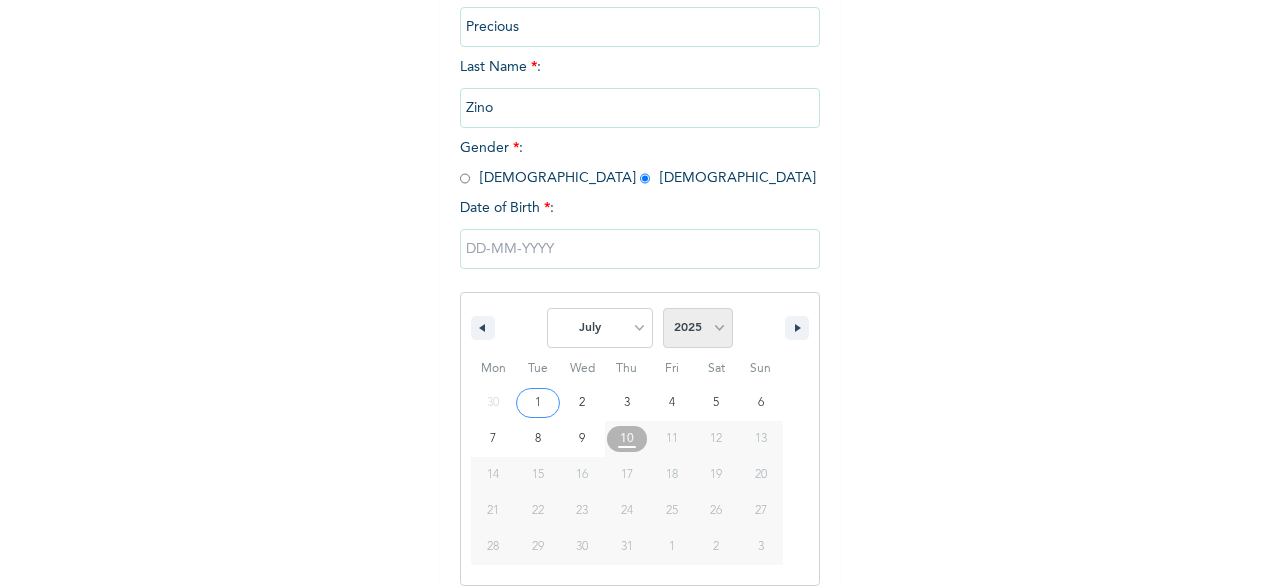 select on "2000" 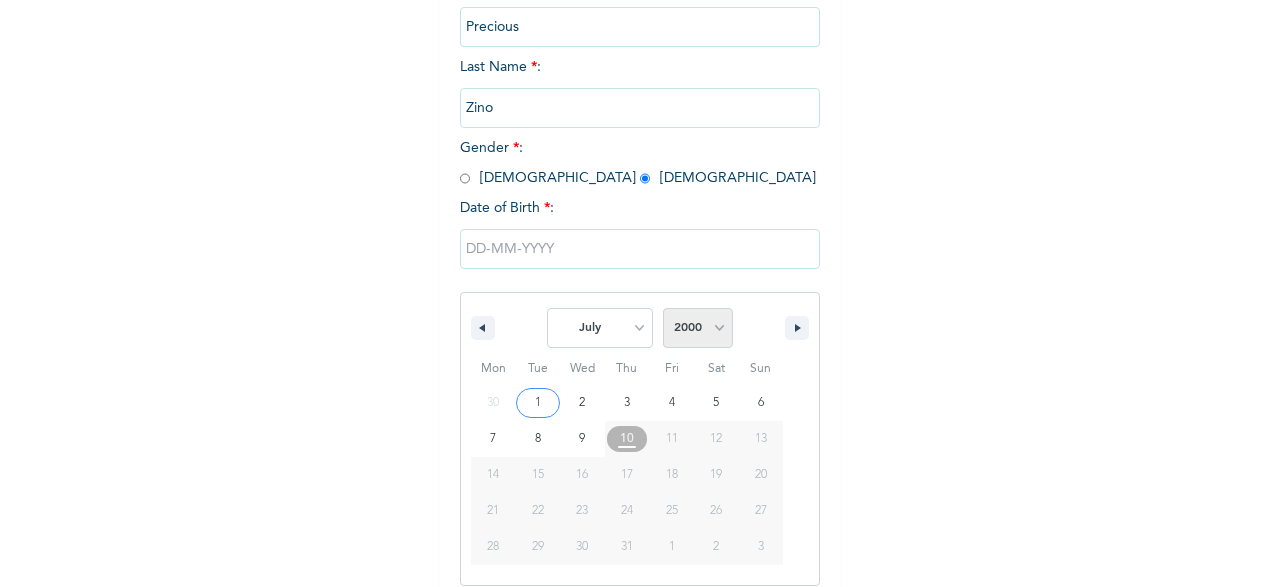 click on "2000" at bounding box center (0, 0) 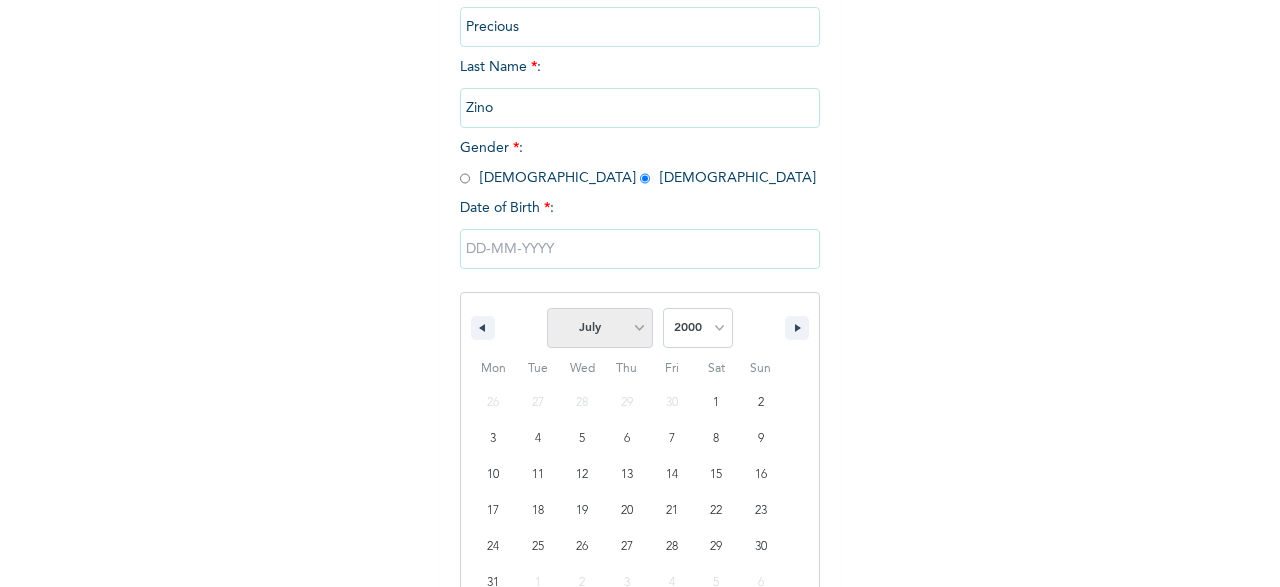 click on "January February March April May June July August September October November December" at bounding box center (600, 328) 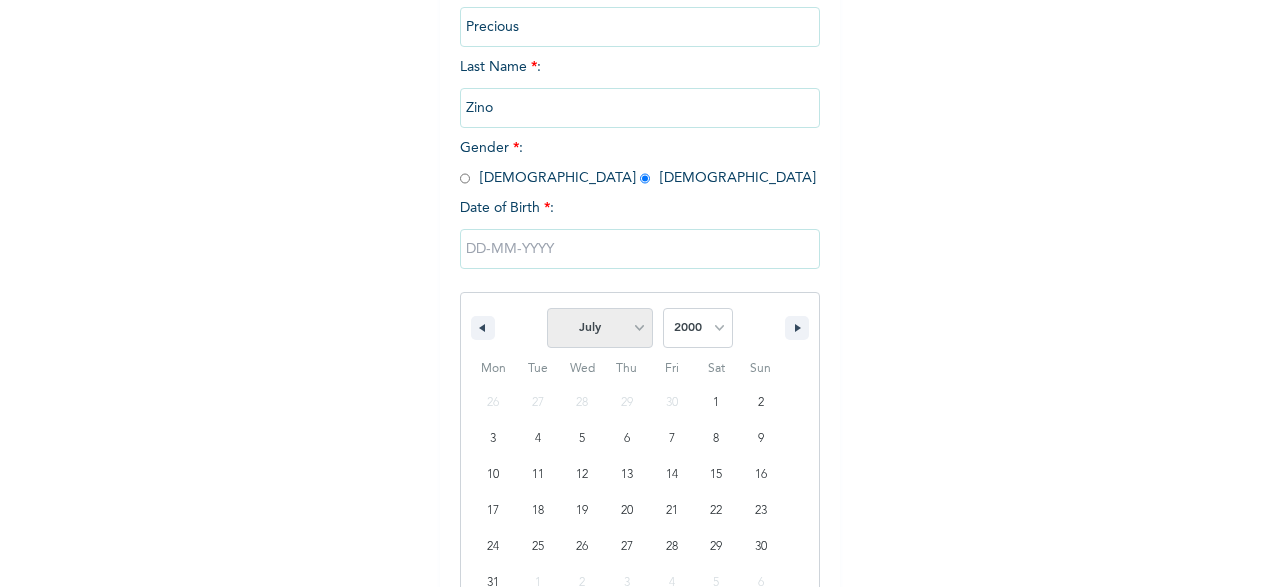 select on "9" 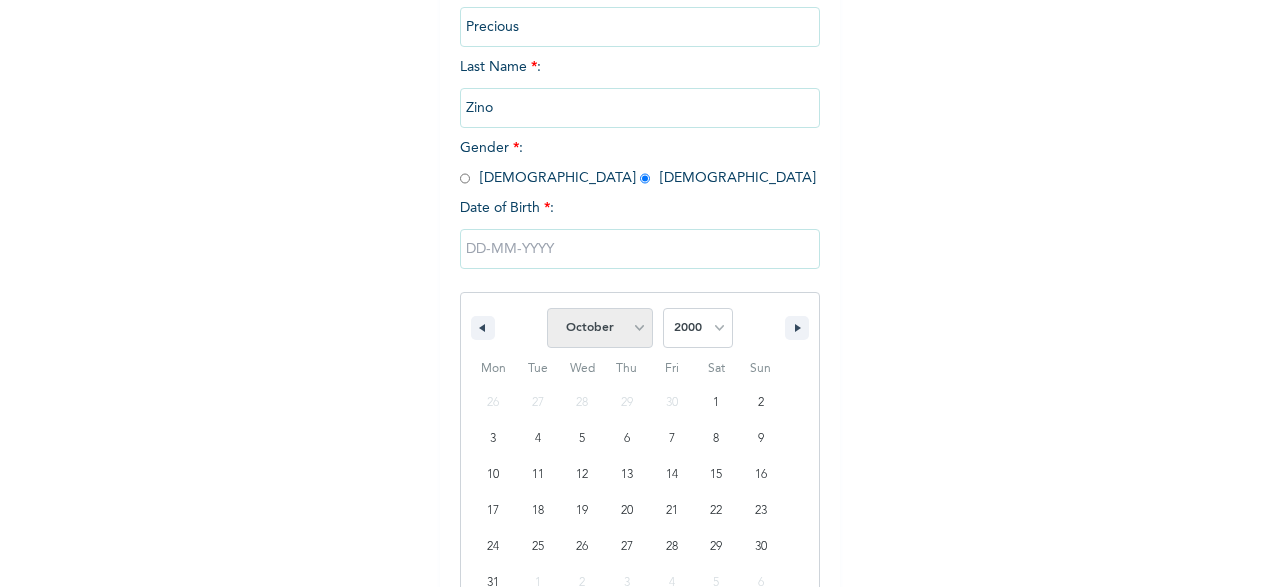 click on "October" at bounding box center [0, 0] 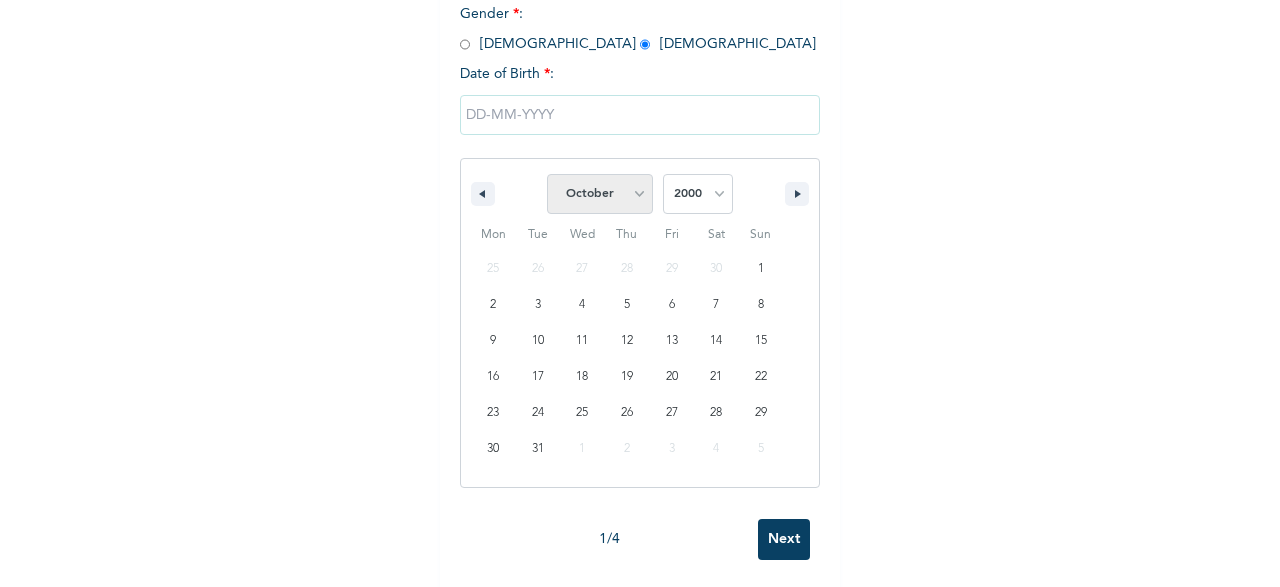 scroll, scrollTop: 445, scrollLeft: 0, axis: vertical 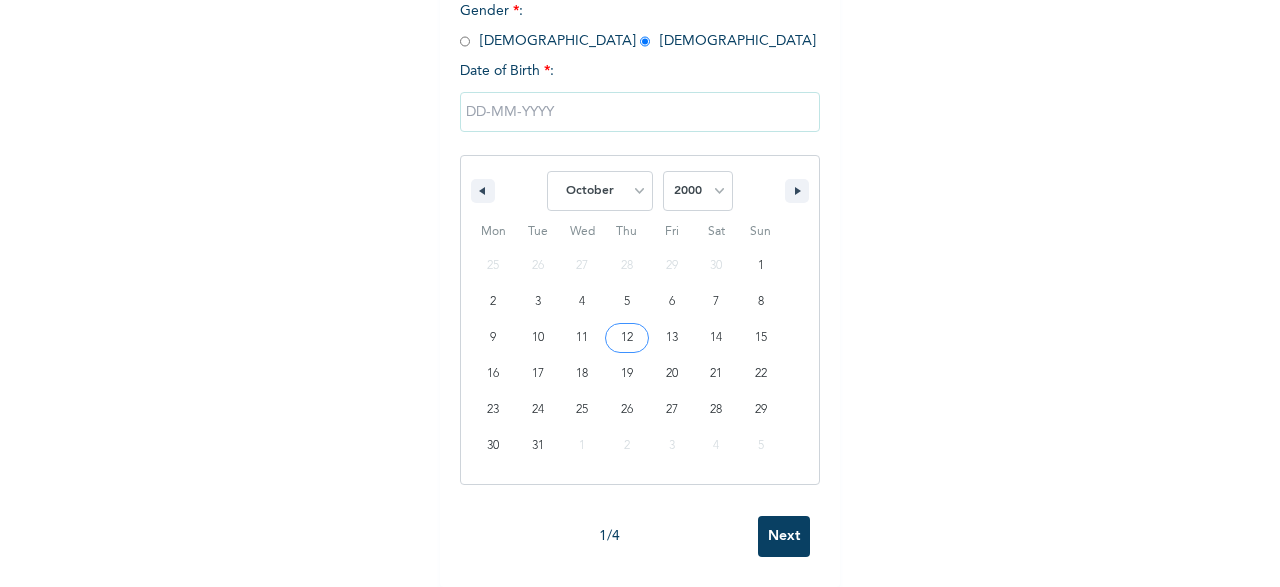 type on "[DATE]" 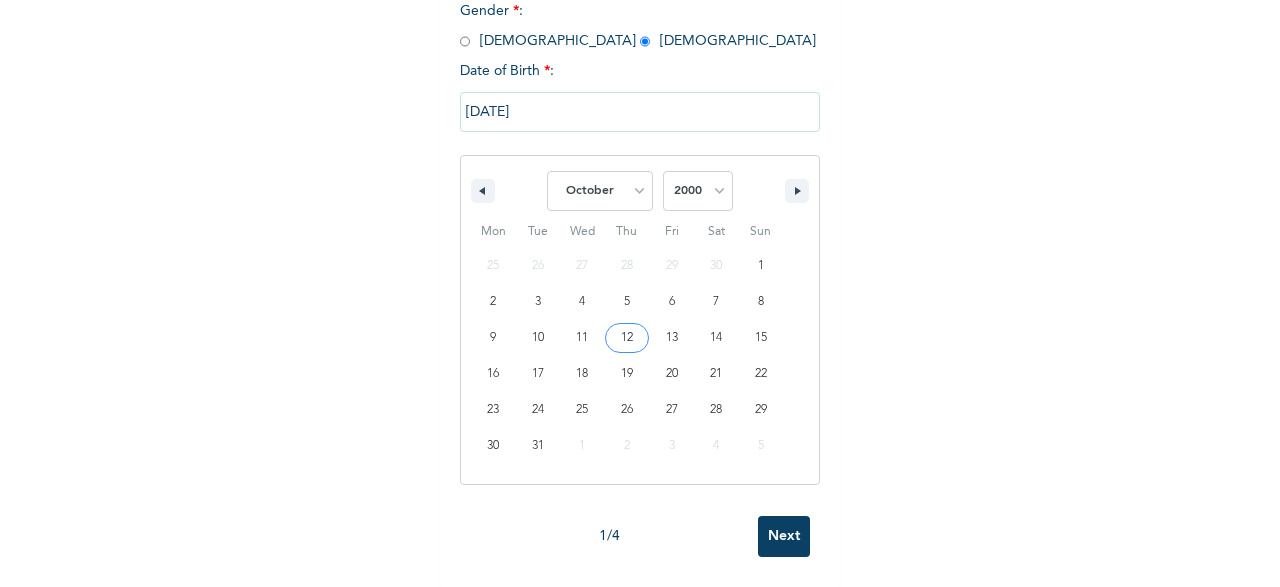 scroll, scrollTop: 102, scrollLeft: 0, axis: vertical 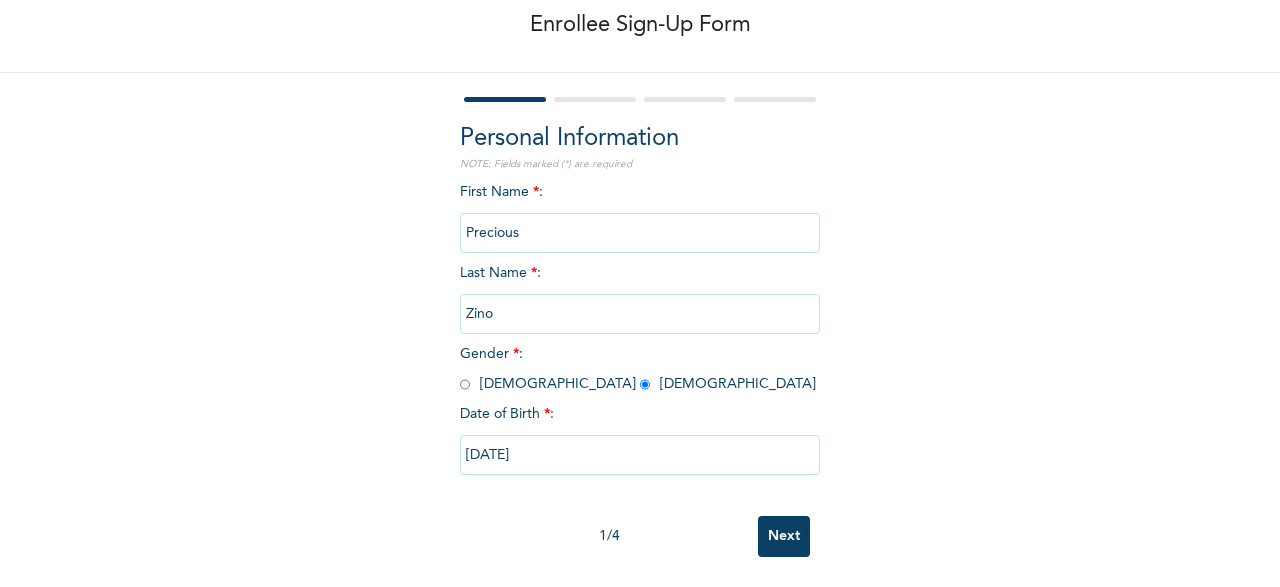 click on "Next" at bounding box center (784, 536) 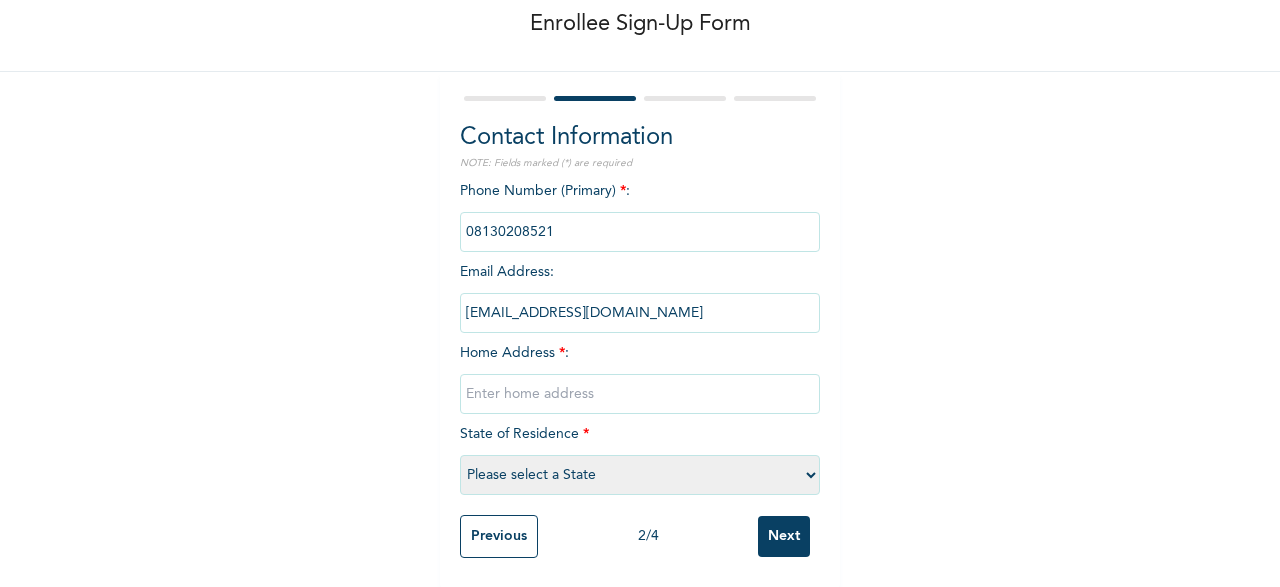 click at bounding box center [640, 394] 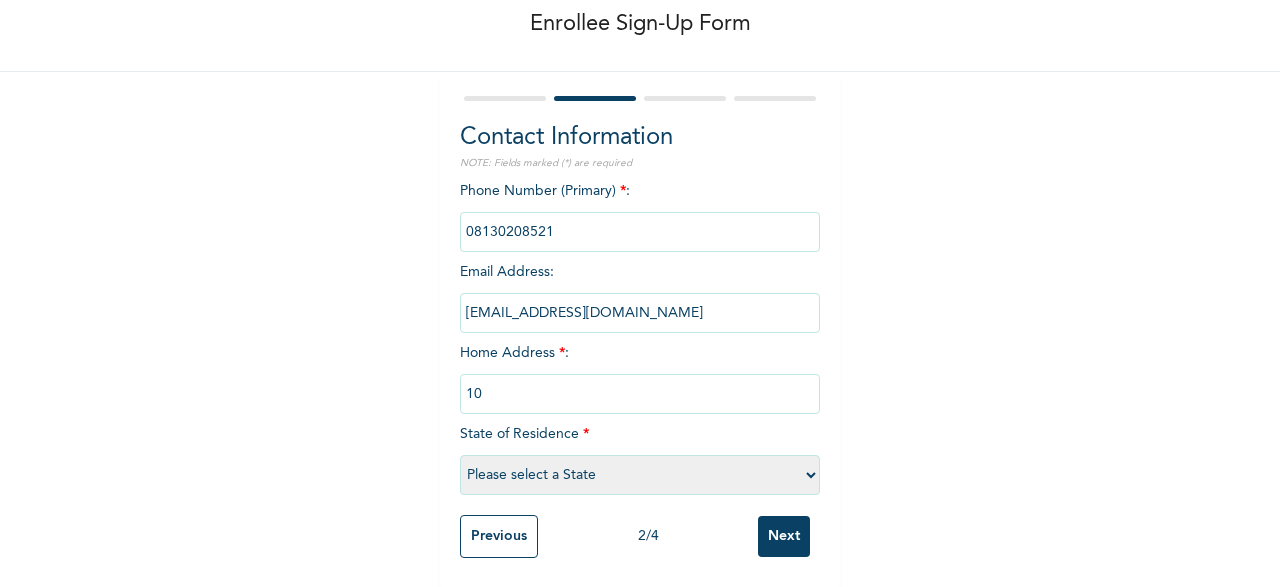 type on "1" 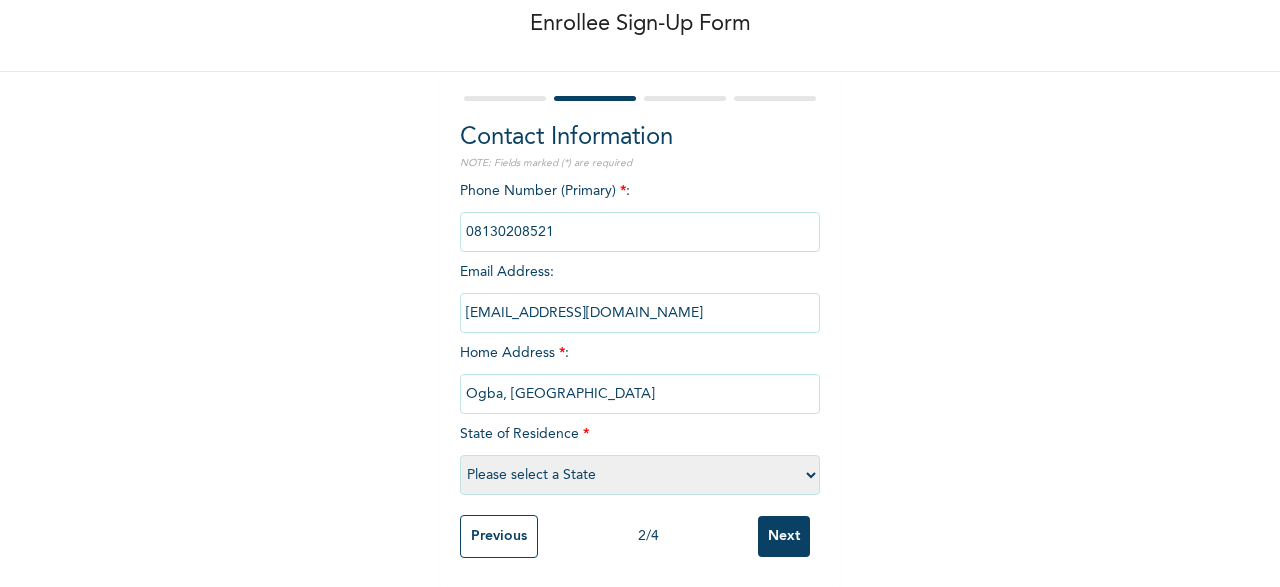 type on "Ogba, [GEOGRAPHIC_DATA]" 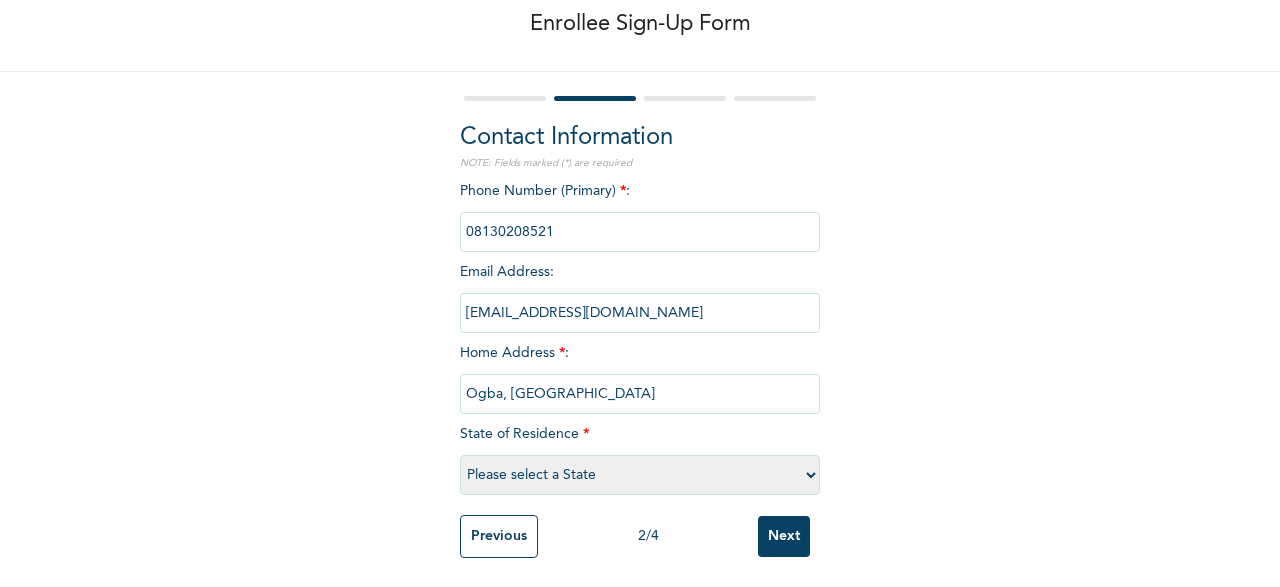 click on "Please select a State [PERSON_NAME] (FCT) [PERSON_NAME] Ibom [GEOGRAPHIC_DATA] Bauchi Bayelsa Benue Borno Cross River [GEOGRAPHIC_DATA] [GEOGRAPHIC_DATA] [GEOGRAPHIC_DATA] Ekiti [GEOGRAPHIC_DATA] Gombe Imo Jigawa [GEOGRAPHIC_DATA] [GEOGRAPHIC_DATA] [GEOGRAPHIC_DATA] [GEOGRAPHIC_DATA] [GEOGRAPHIC_DATA] [GEOGRAPHIC_DATA] [GEOGRAPHIC_DATA] [GEOGRAPHIC_DATA] [GEOGRAPHIC_DATA] [GEOGRAPHIC_DATA] [GEOGRAPHIC_DATA] Osun Oyo Plateau Rivers [GEOGRAPHIC_DATA] [GEOGRAPHIC_DATA] [GEOGRAPHIC_DATA]" at bounding box center [640, 475] 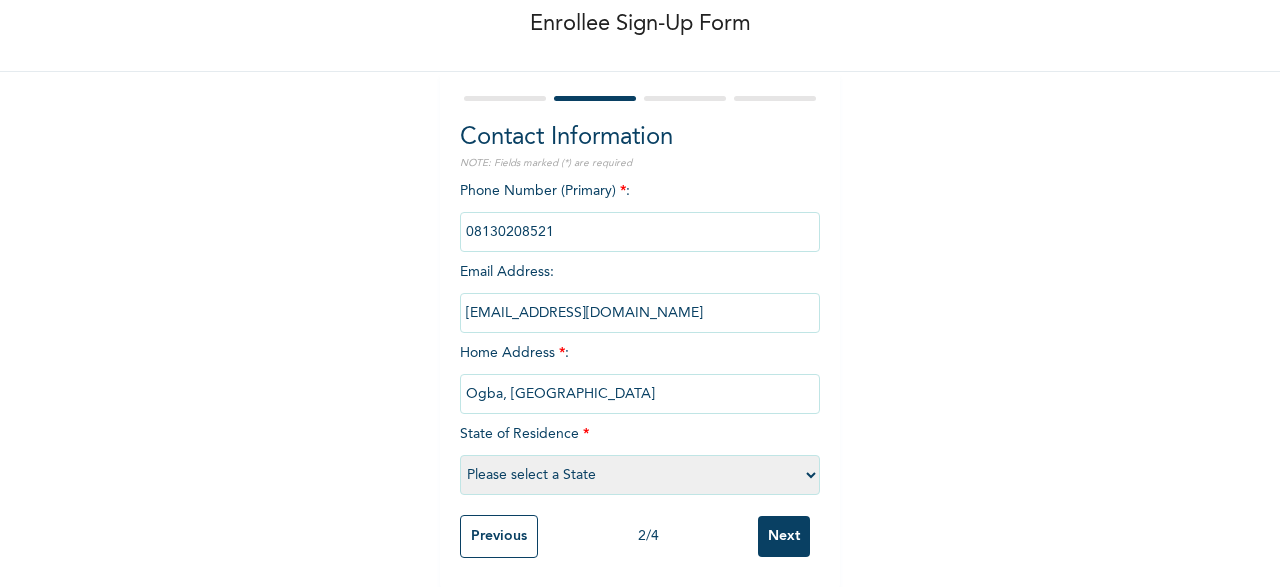 select on "25" 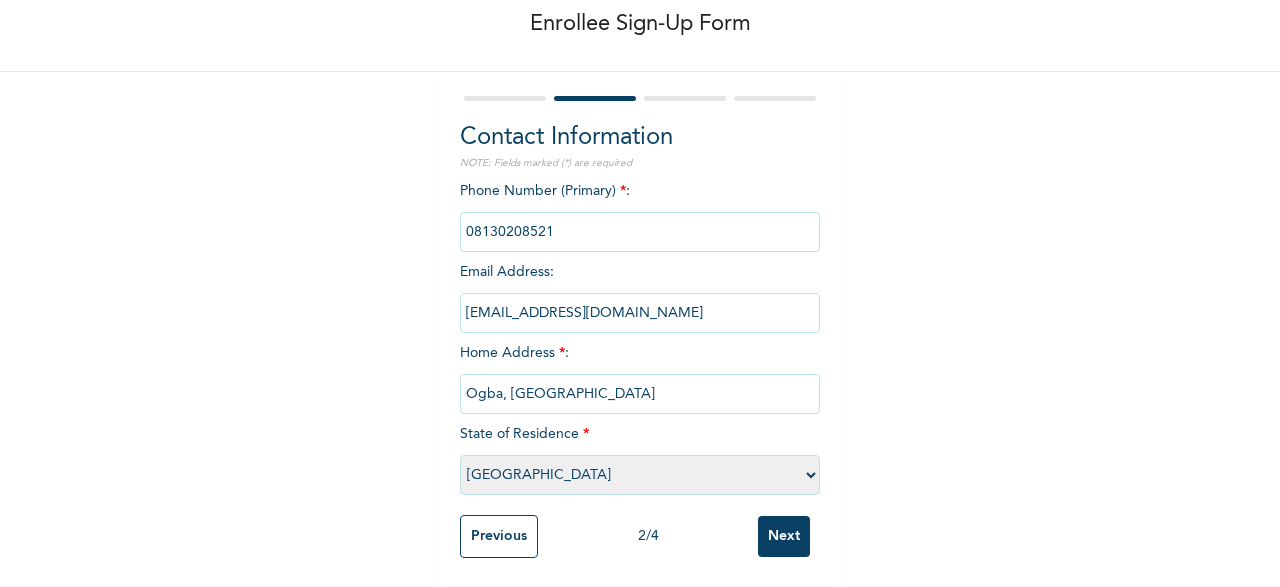 click on "[GEOGRAPHIC_DATA]" at bounding box center [0, 0] 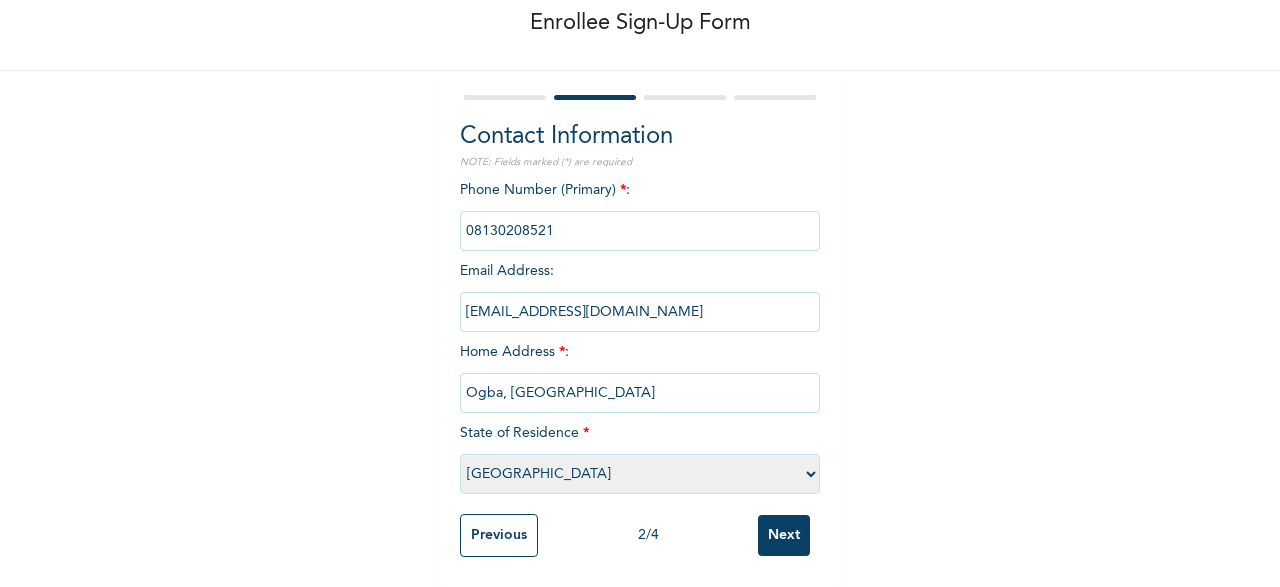 click on "Next" at bounding box center [784, 535] 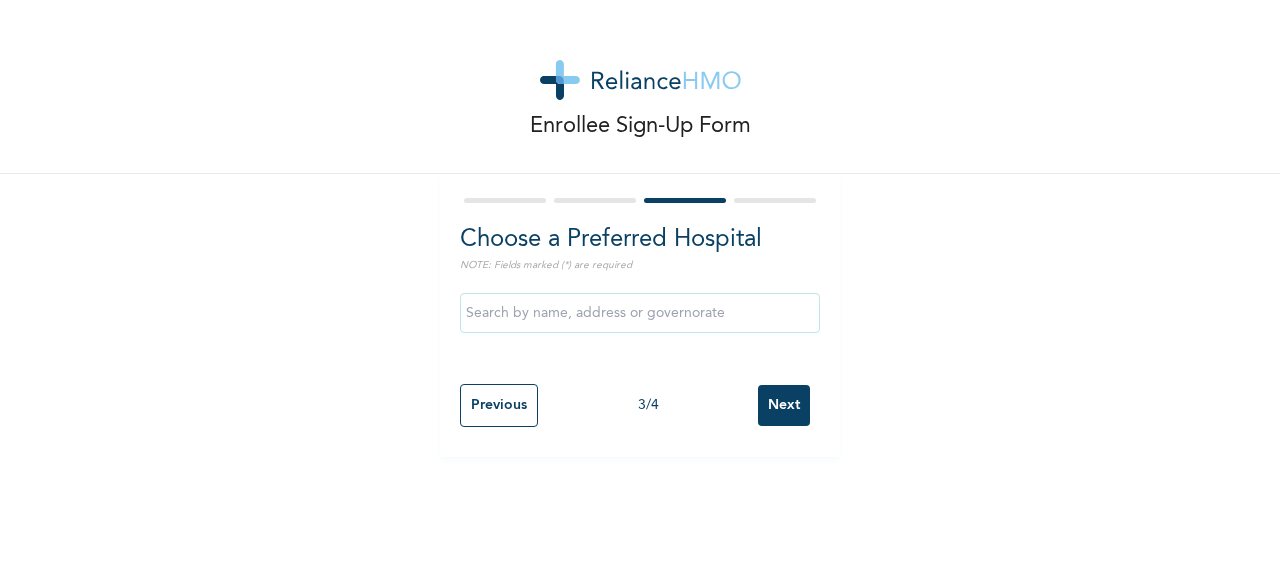 scroll, scrollTop: 0, scrollLeft: 0, axis: both 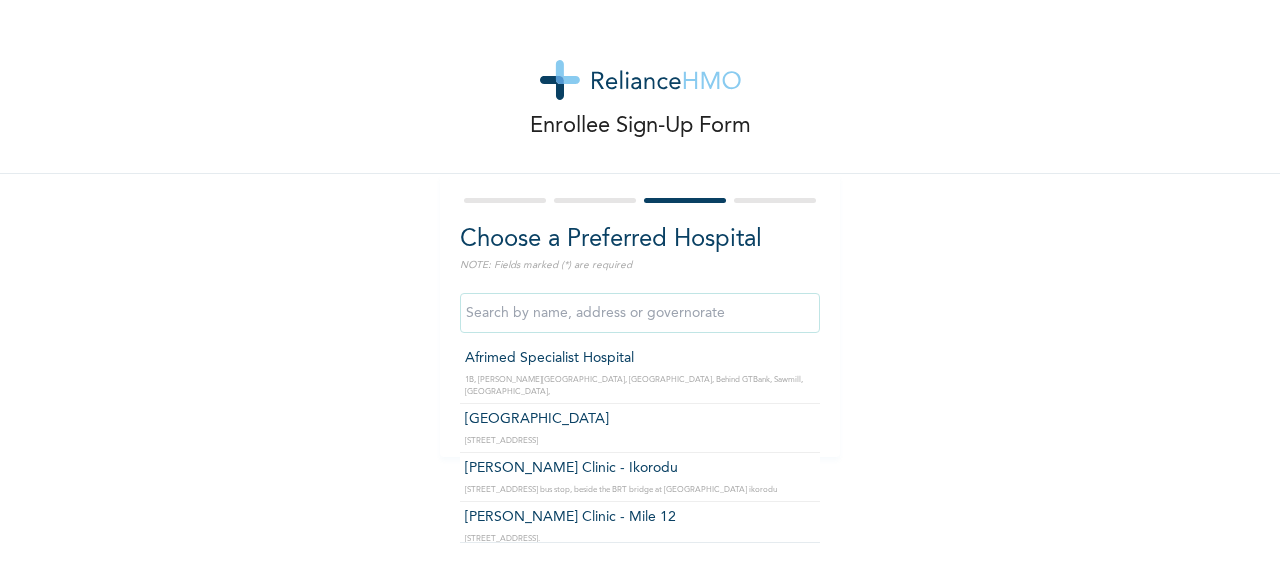 click at bounding box center [640, 313] 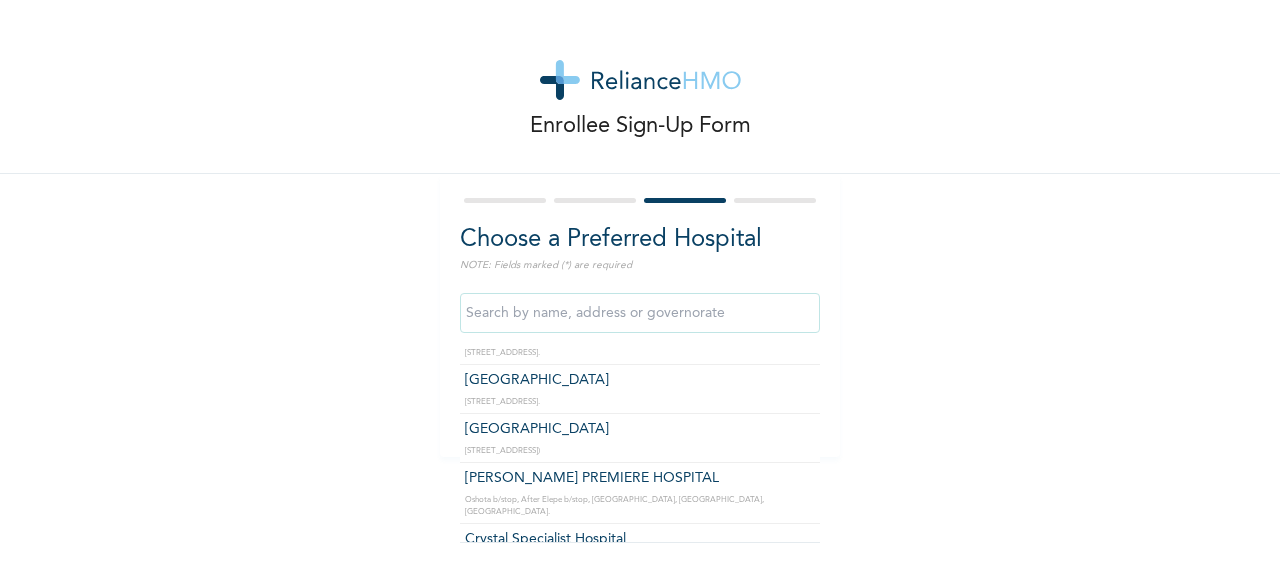 scroll, scrollTop: 223, scrollLeft: 0, axis: vertical 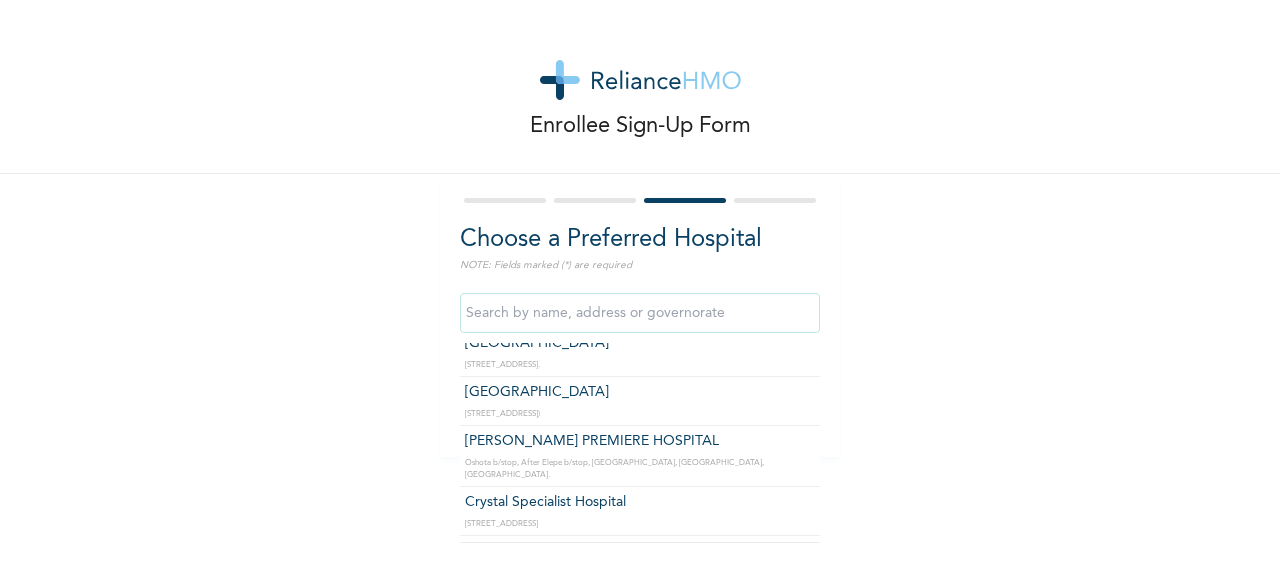 click at bounding box center (640, 313) 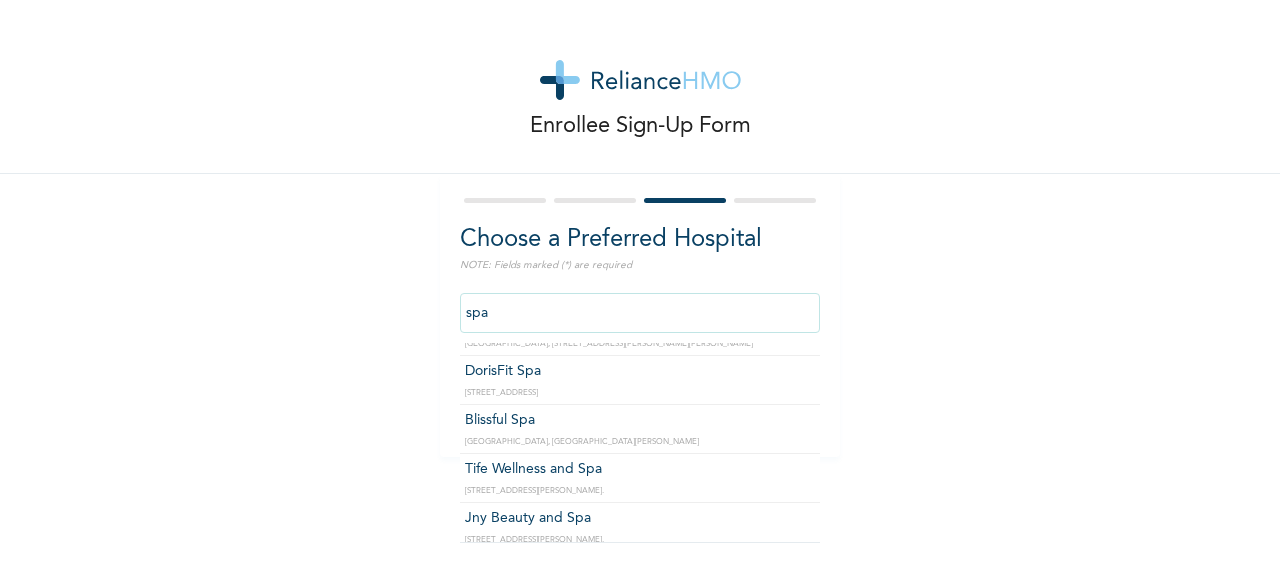 scroll, scrollTop: 239, scrollLeft: 0, axis: vertical 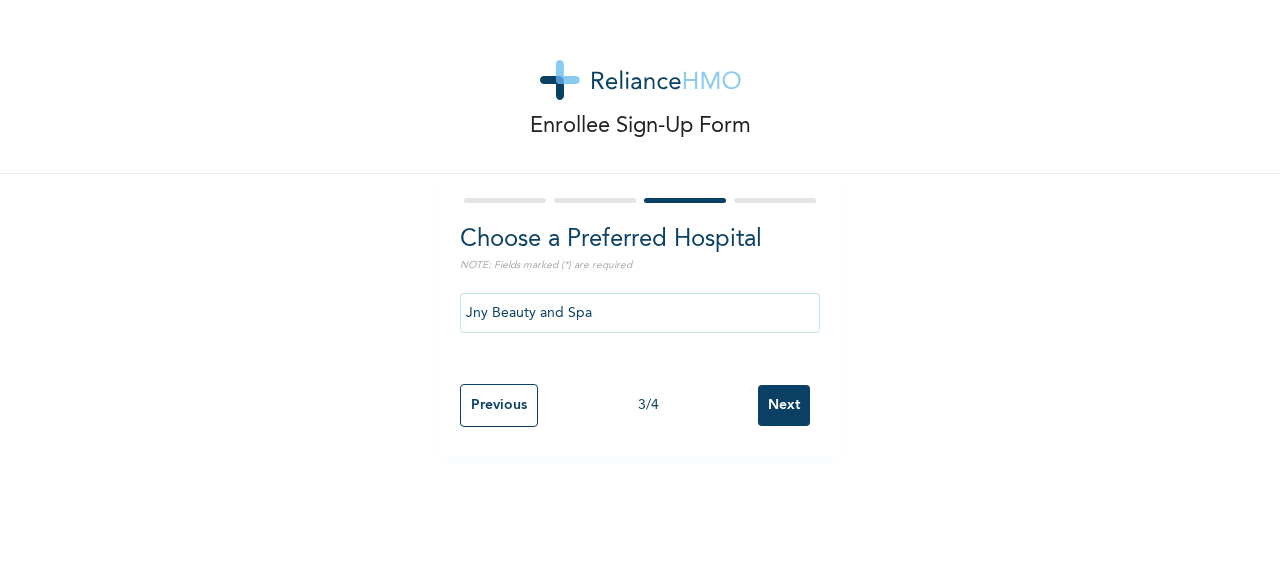 click on "Jny Beauty and Spa" at bounding box center [640, 313] 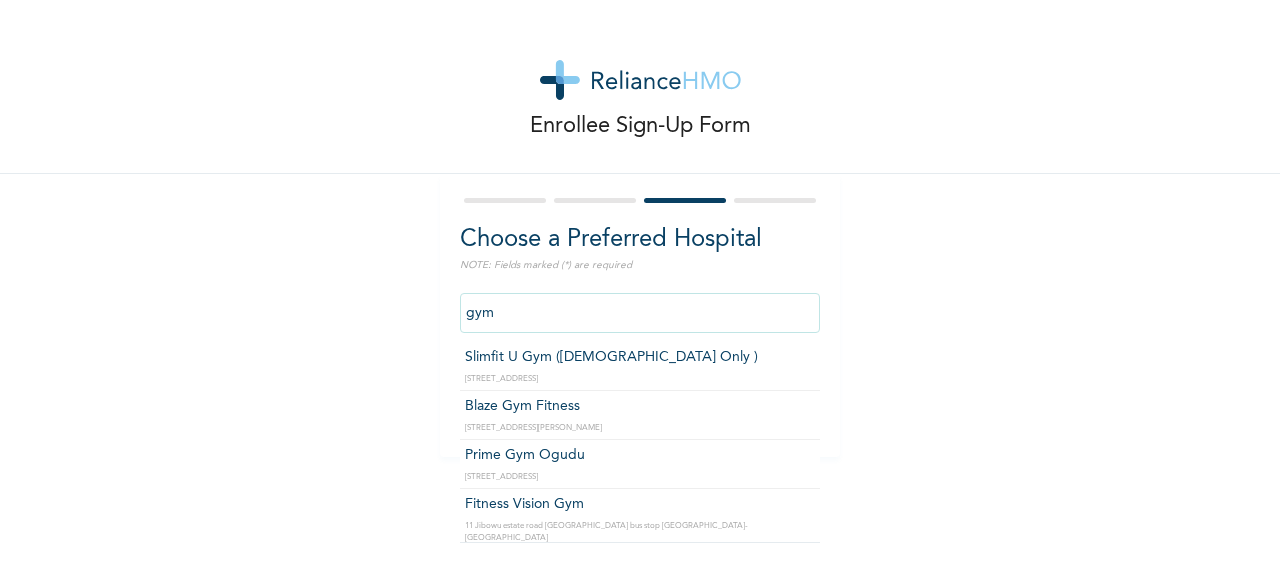 scroll, scrollTop: 0, scrollLeft: 0, axis: both 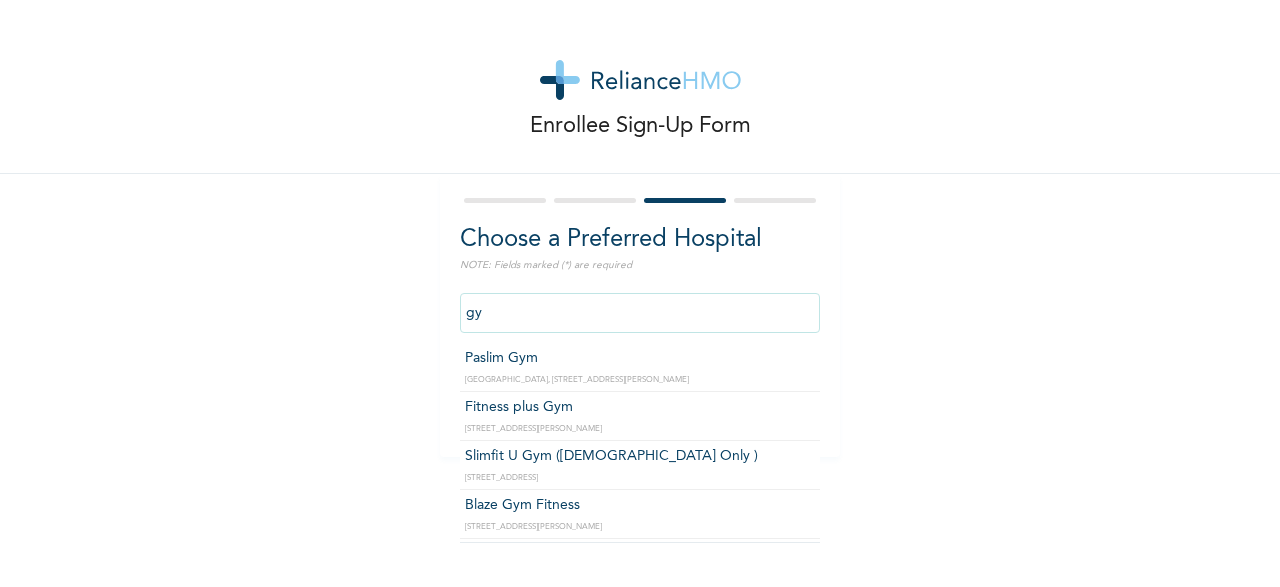 type on "g" 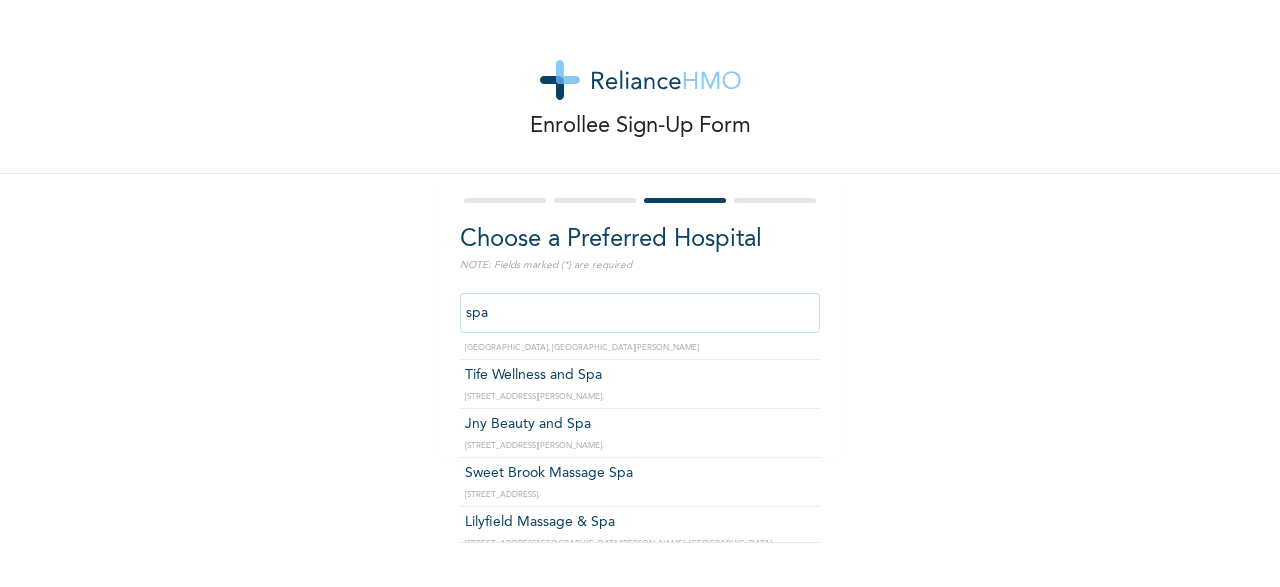 scroll, scrollTop: 179, scrollLeft: 0, axis: vertical 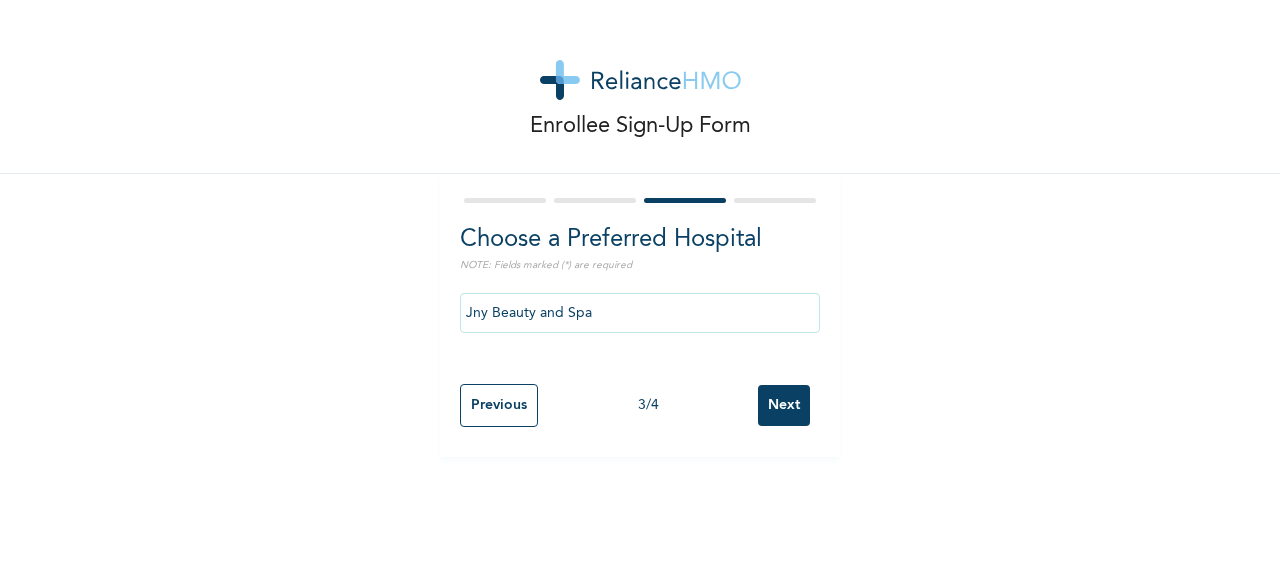 click on "Next" at bounding box center (784, 405) 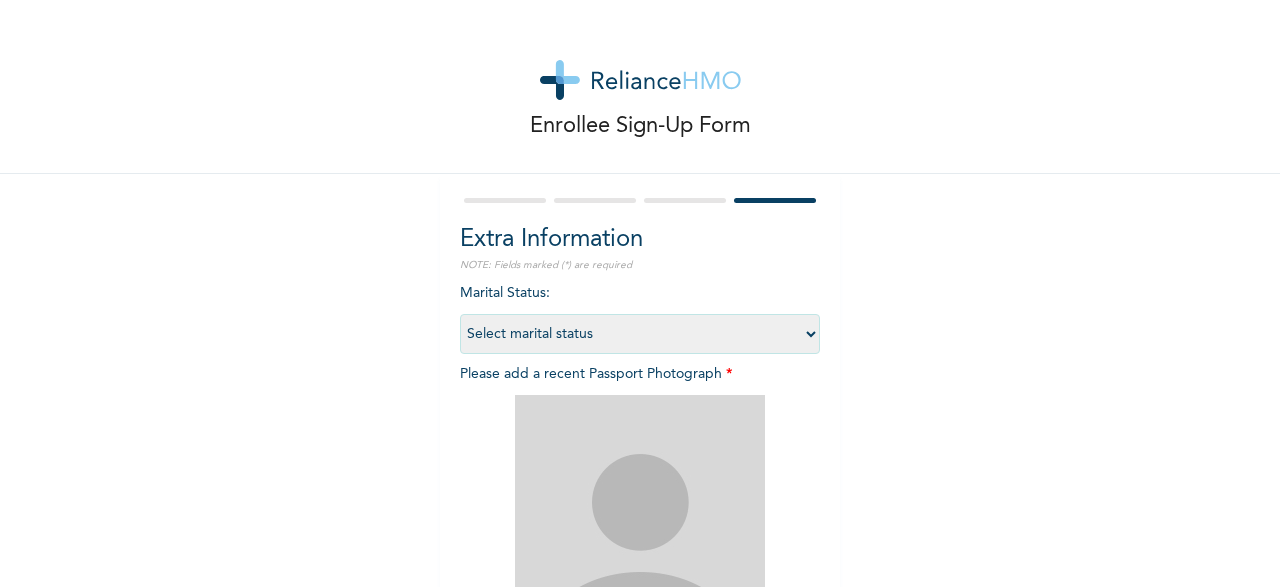click on "Select marital status [DEMOGRAPHIC_DATA] Married [DEMOGRAPHIC_DATA] Widow/[DEMOGRAPHIC_DATA]" at bounding box center (640, 334) 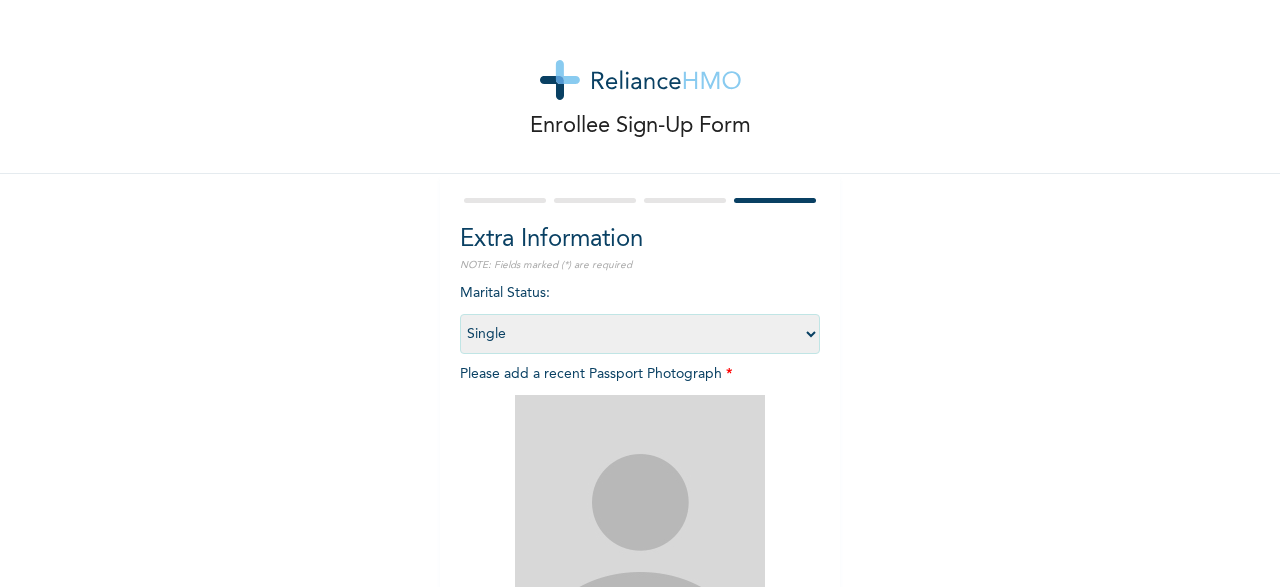click on "Single" at bounding box center [0, 0] 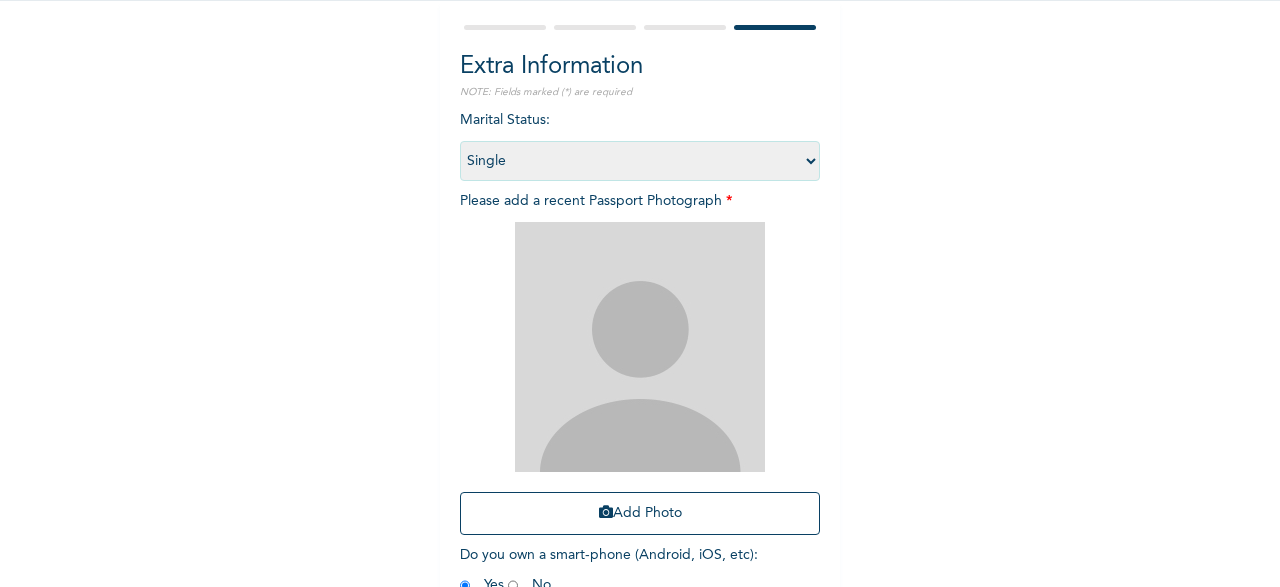 scroll, scrollTop: 275, scrollLeft: 0, axis: vertical 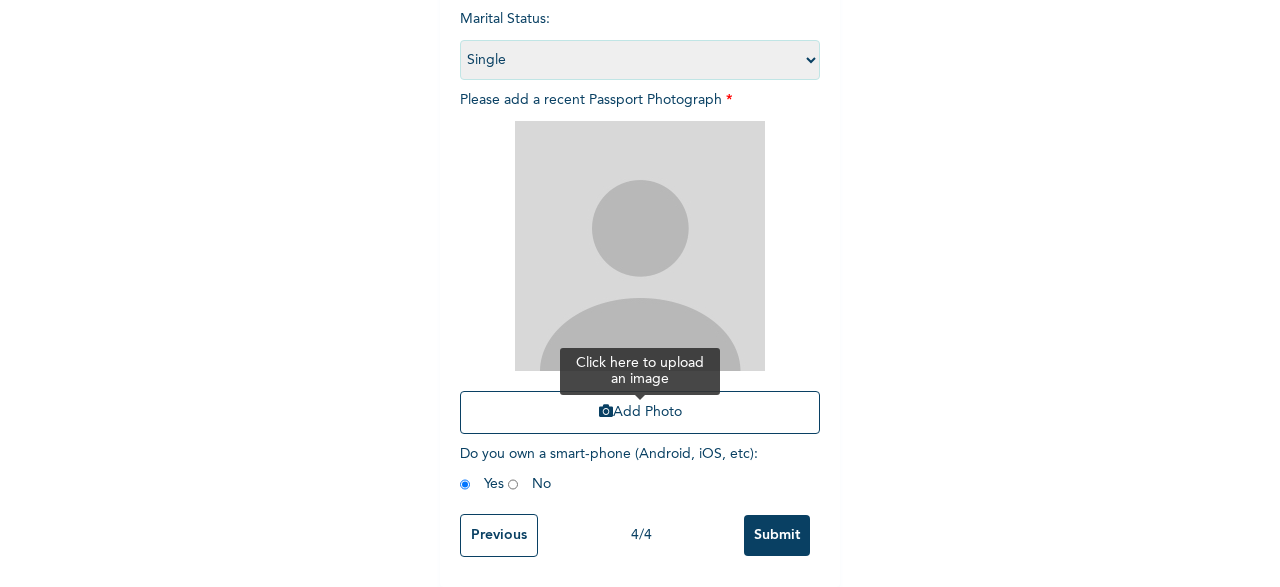click on "Add Photo" at bounding box center [640, 412] 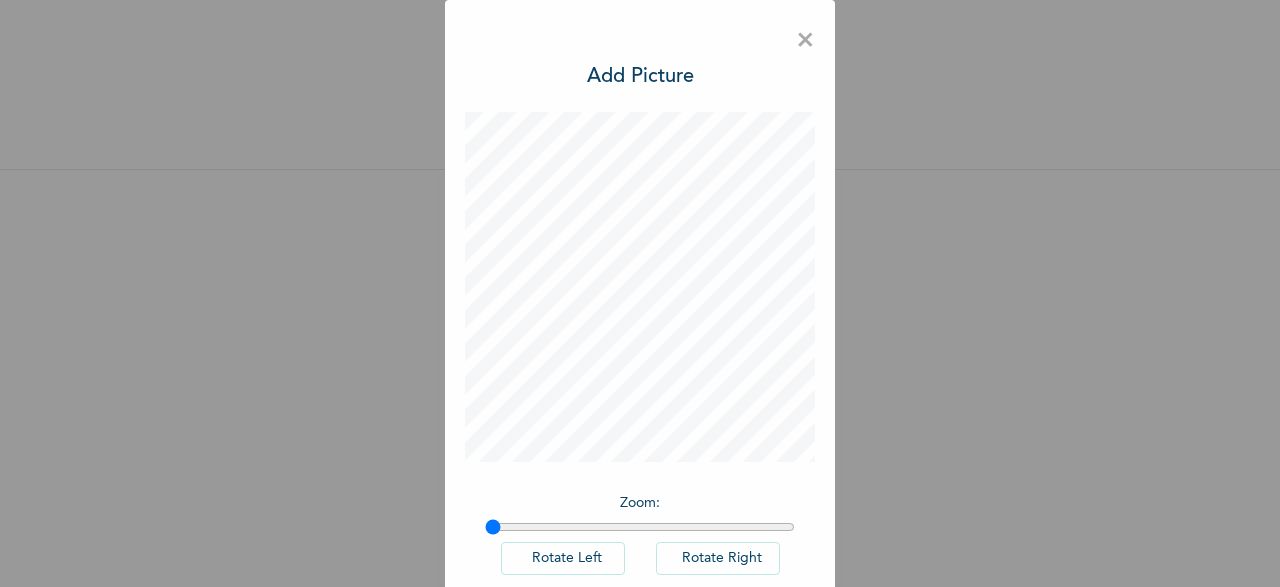 scroll, scrollTop: 5, scrollLeft: 0, axis: vertical 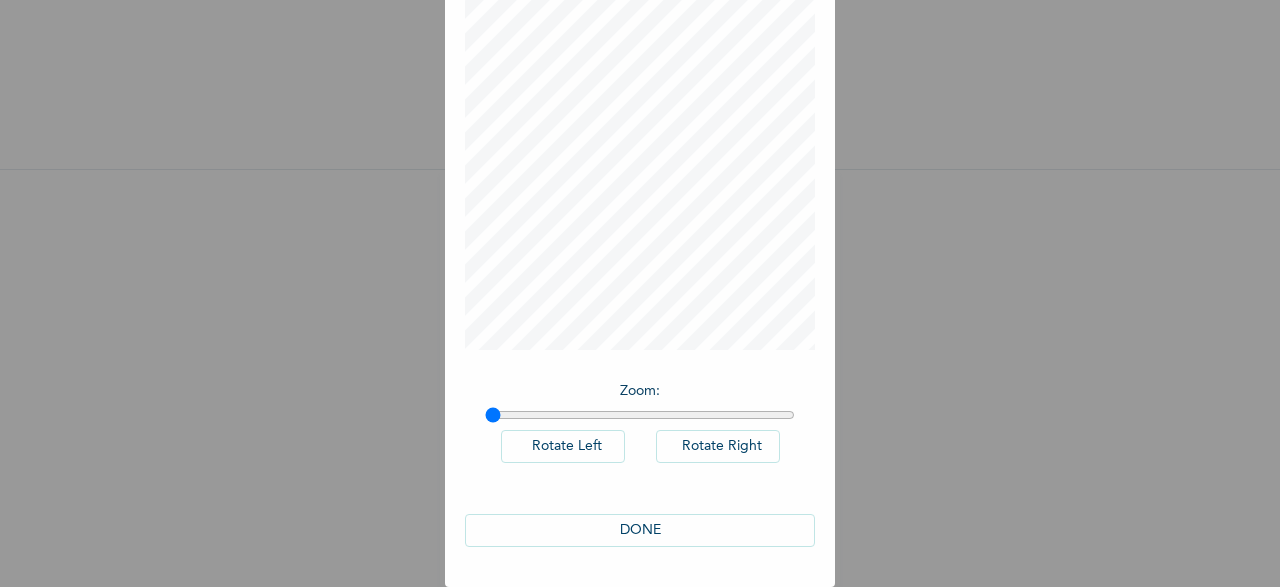 click on "DONE" at bounding box center [640, 530] 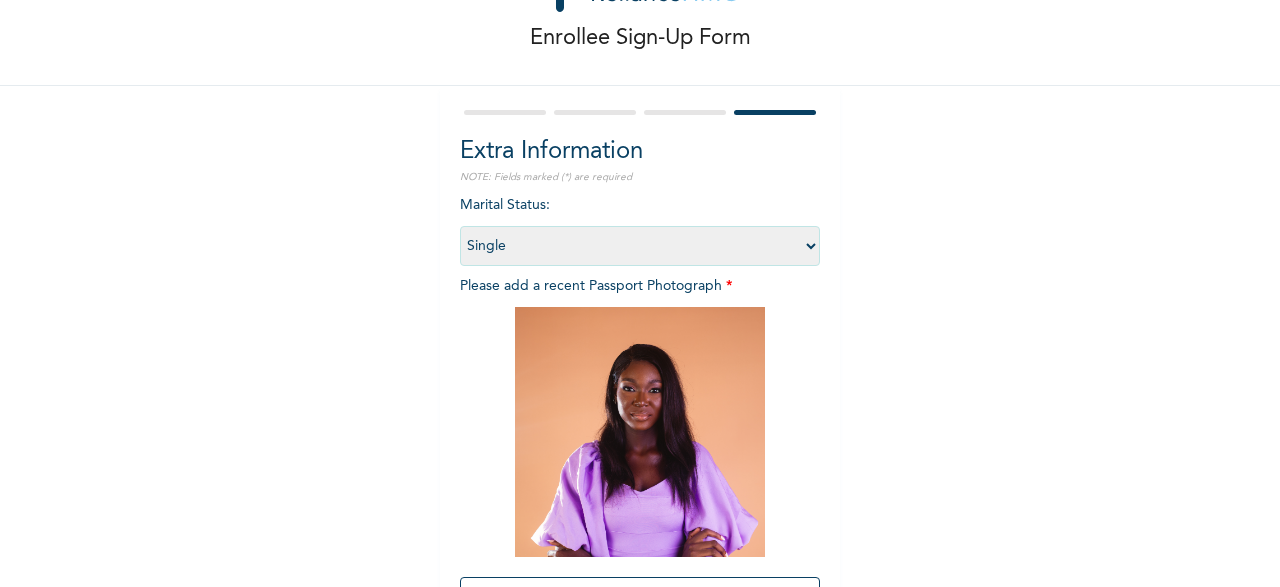 scroll, scrollTop: 275, scrollLeft: 0, axis: vertical 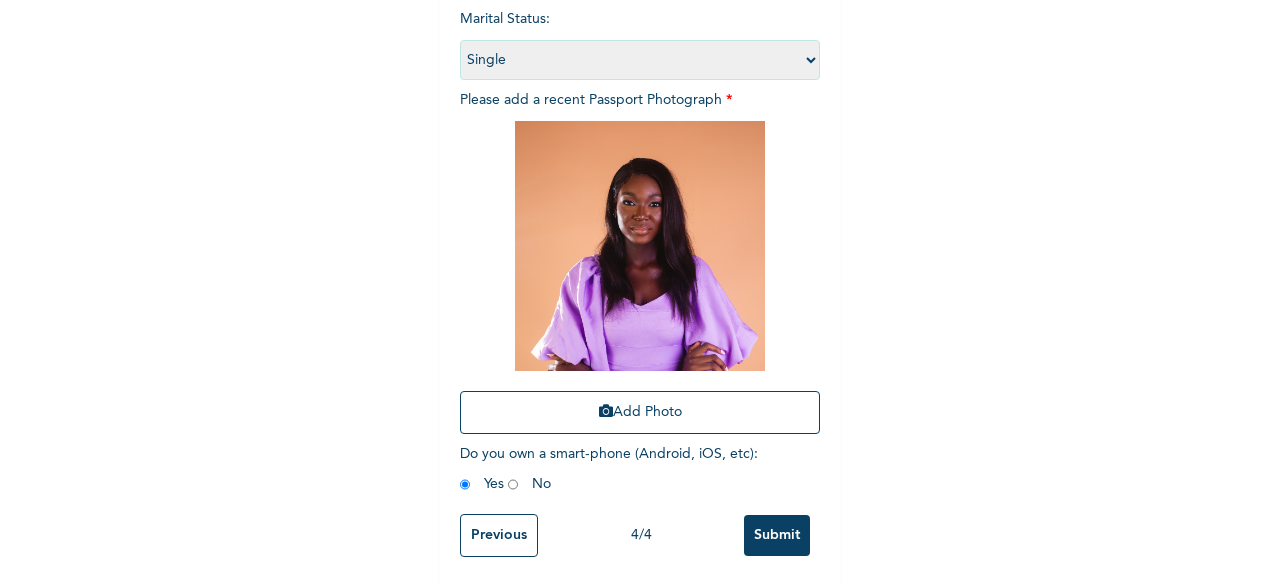 click on "Submit" at bounding box center (777, 535) 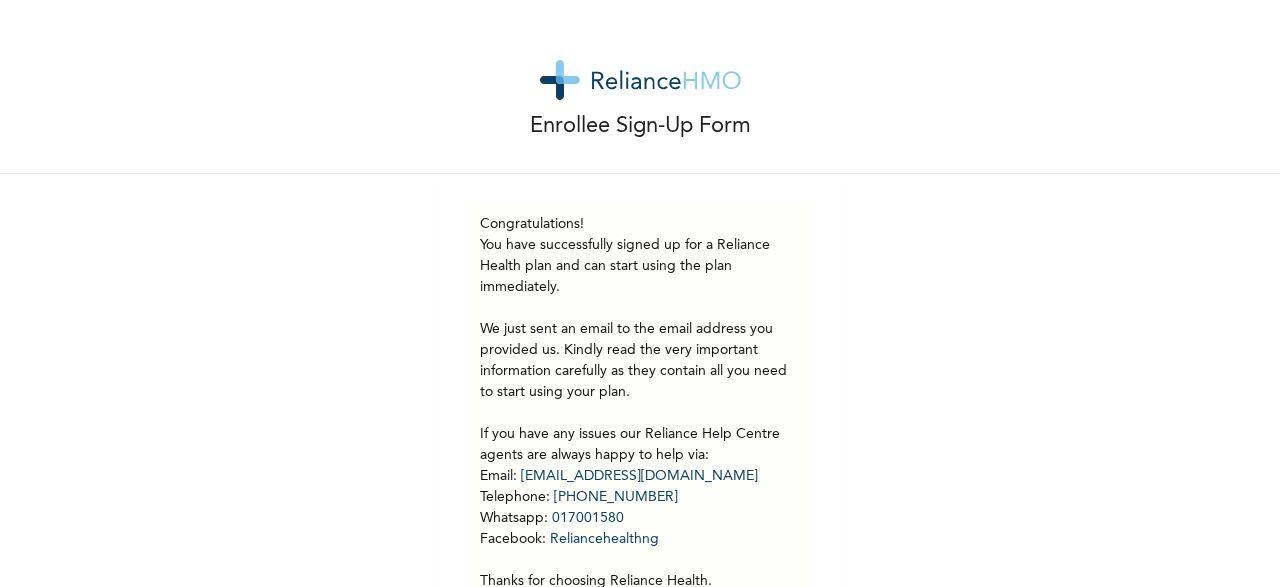 scroll, scrollTop: 87, scrollLeft: 0, axis: vertical 